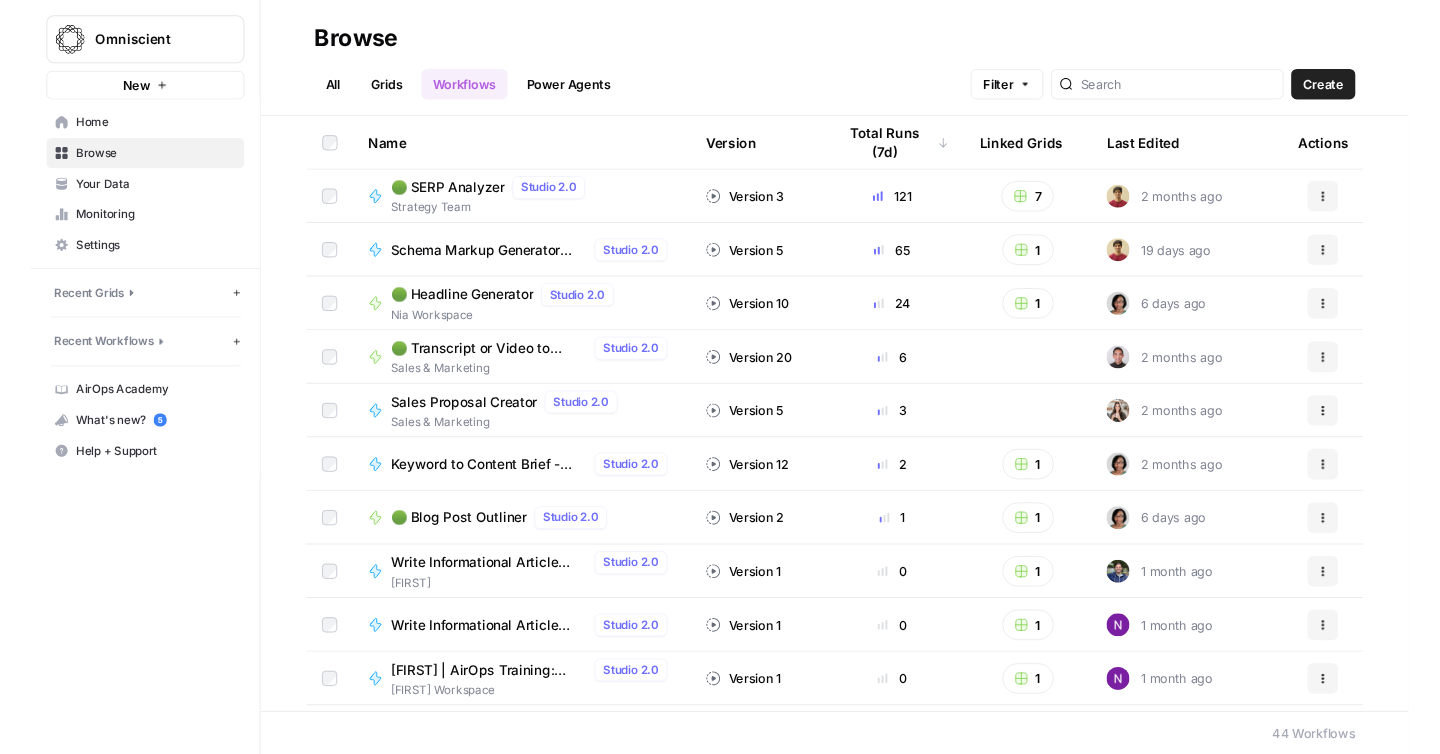 scroll, scrollTop: 0, scrollLeft: 0, axis: both 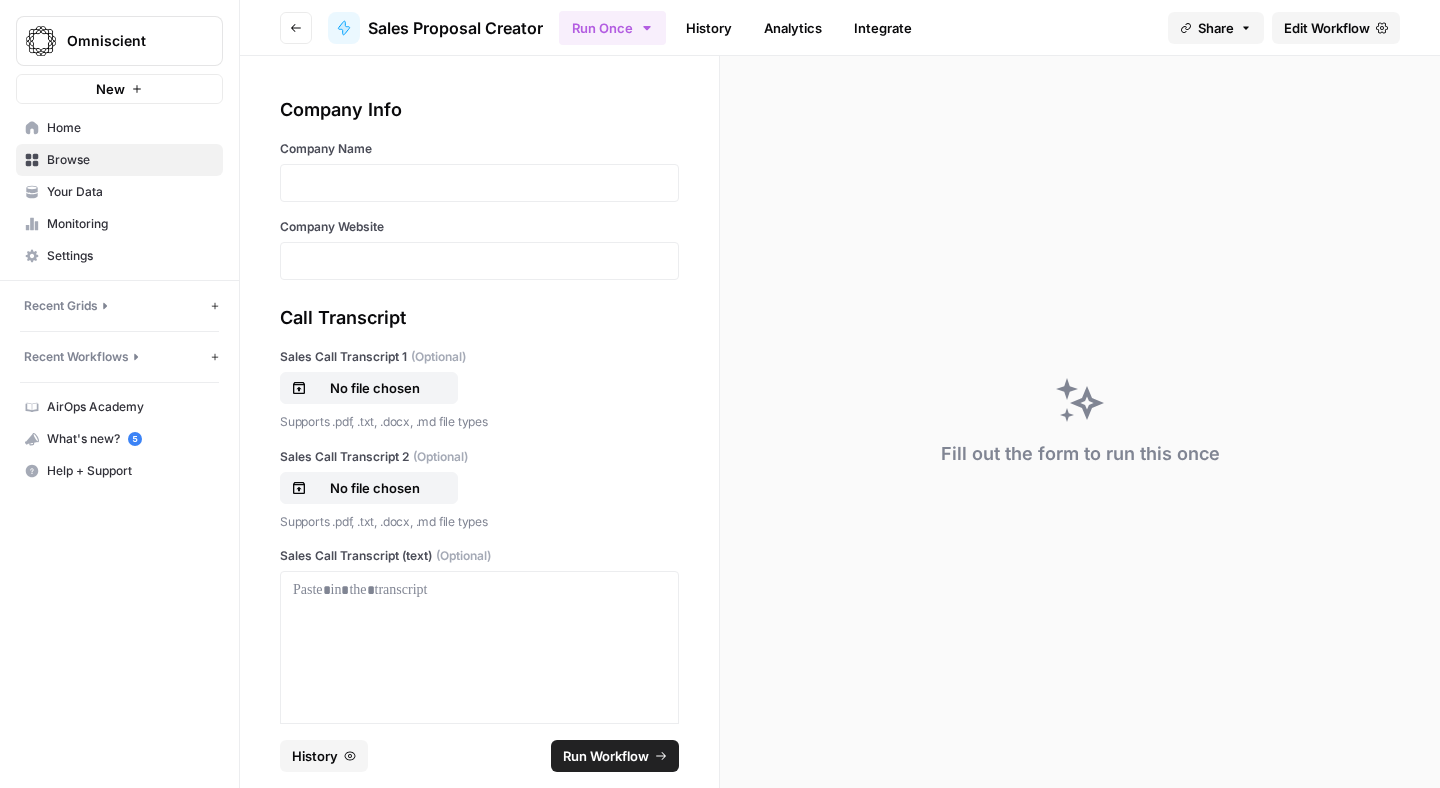 click on "History" at bounding box center [709, 28] 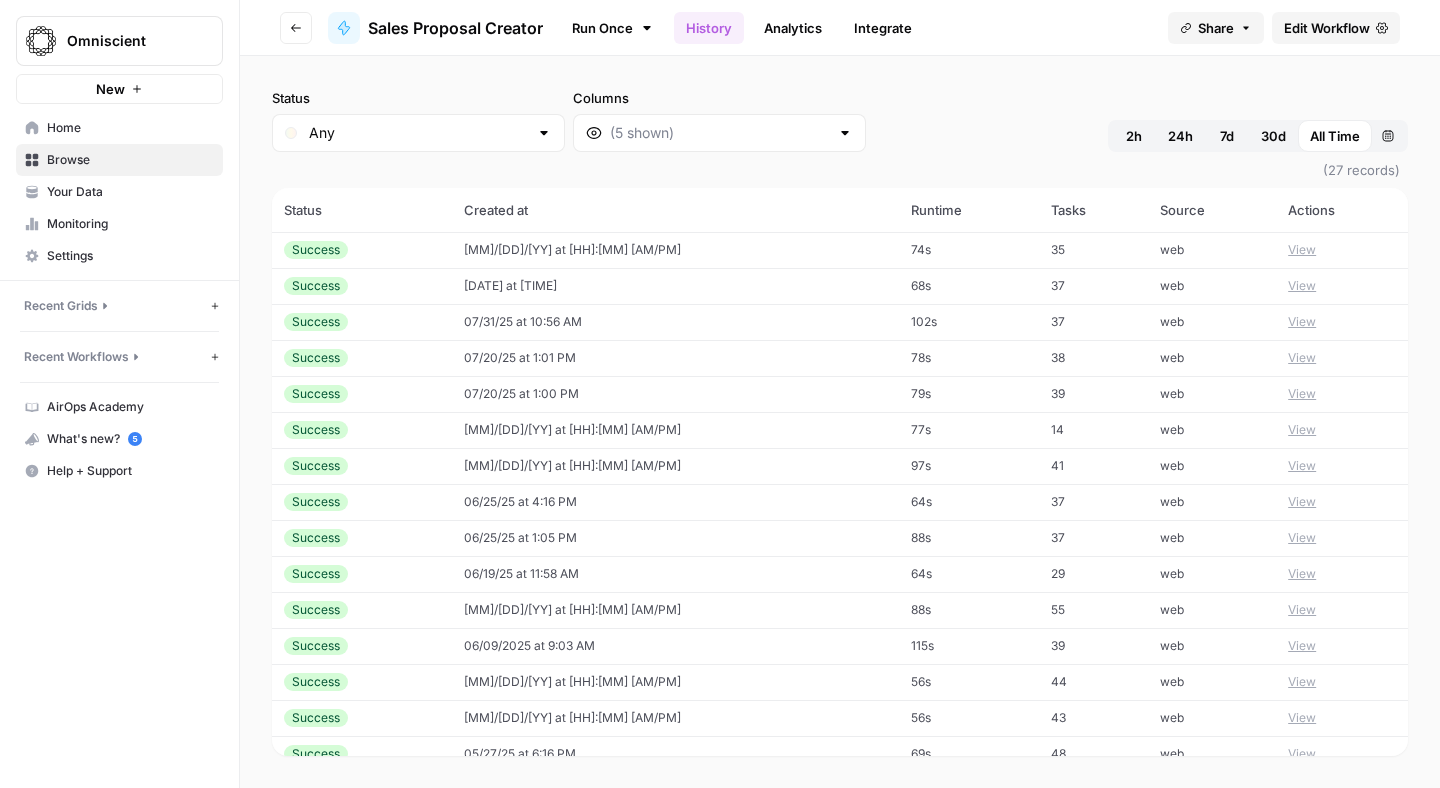 click on "[MM]/[DD]/[YY] at [HH]:[MM] [AM/PM]" at bounding box center (675, 250) 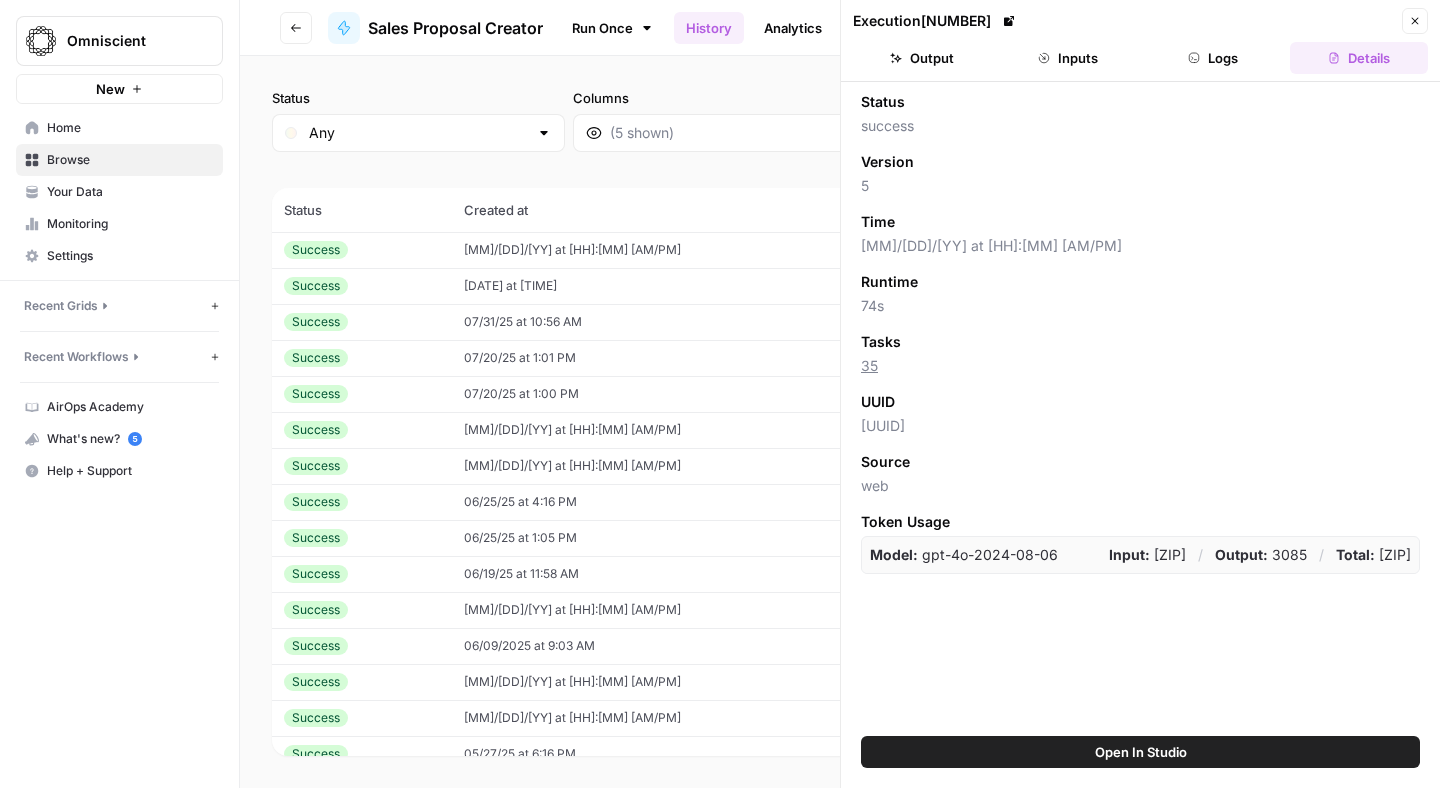 click on "Output" at bounding box center [922, 58] 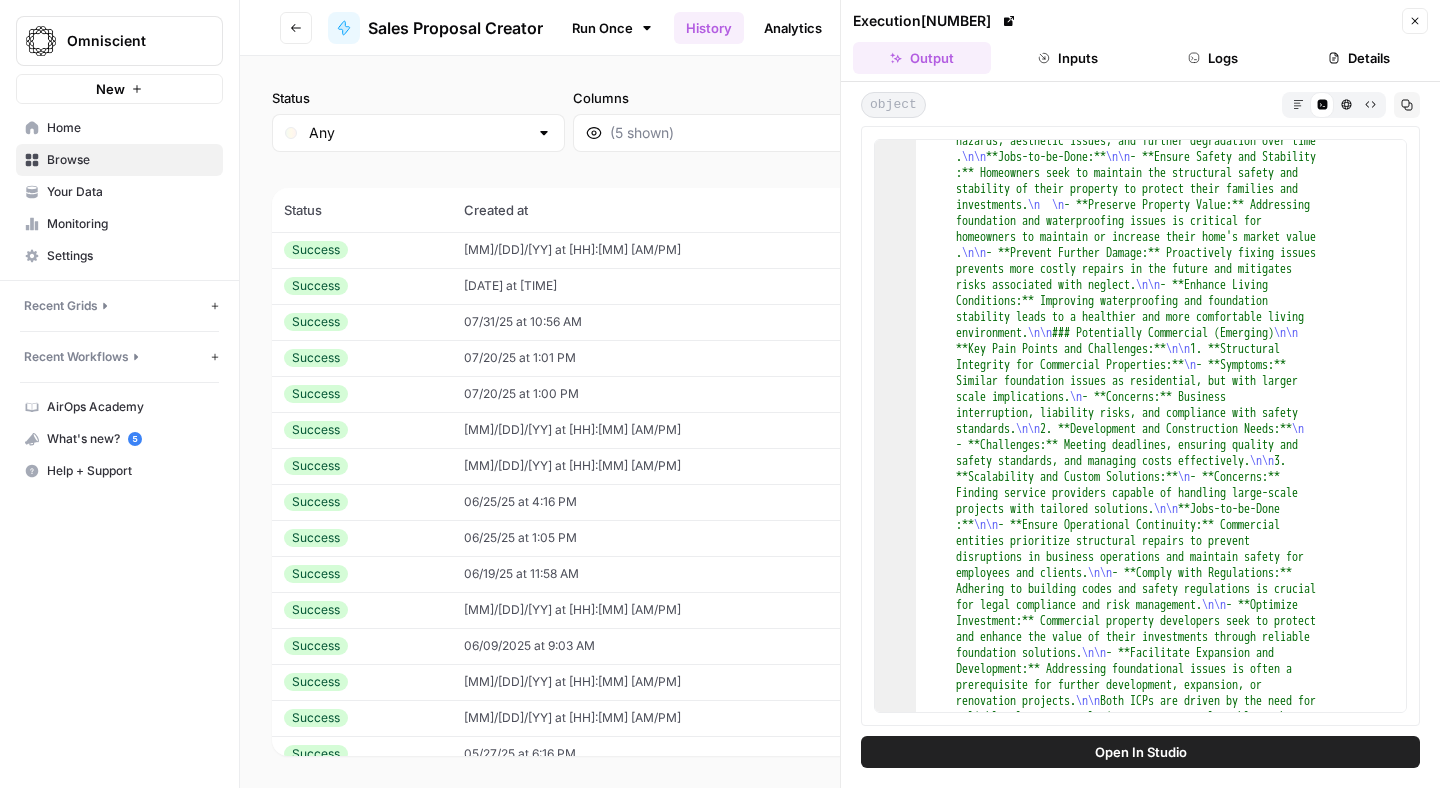 scroll, scrollTop: 0, scrollLeft: 0, axis: both 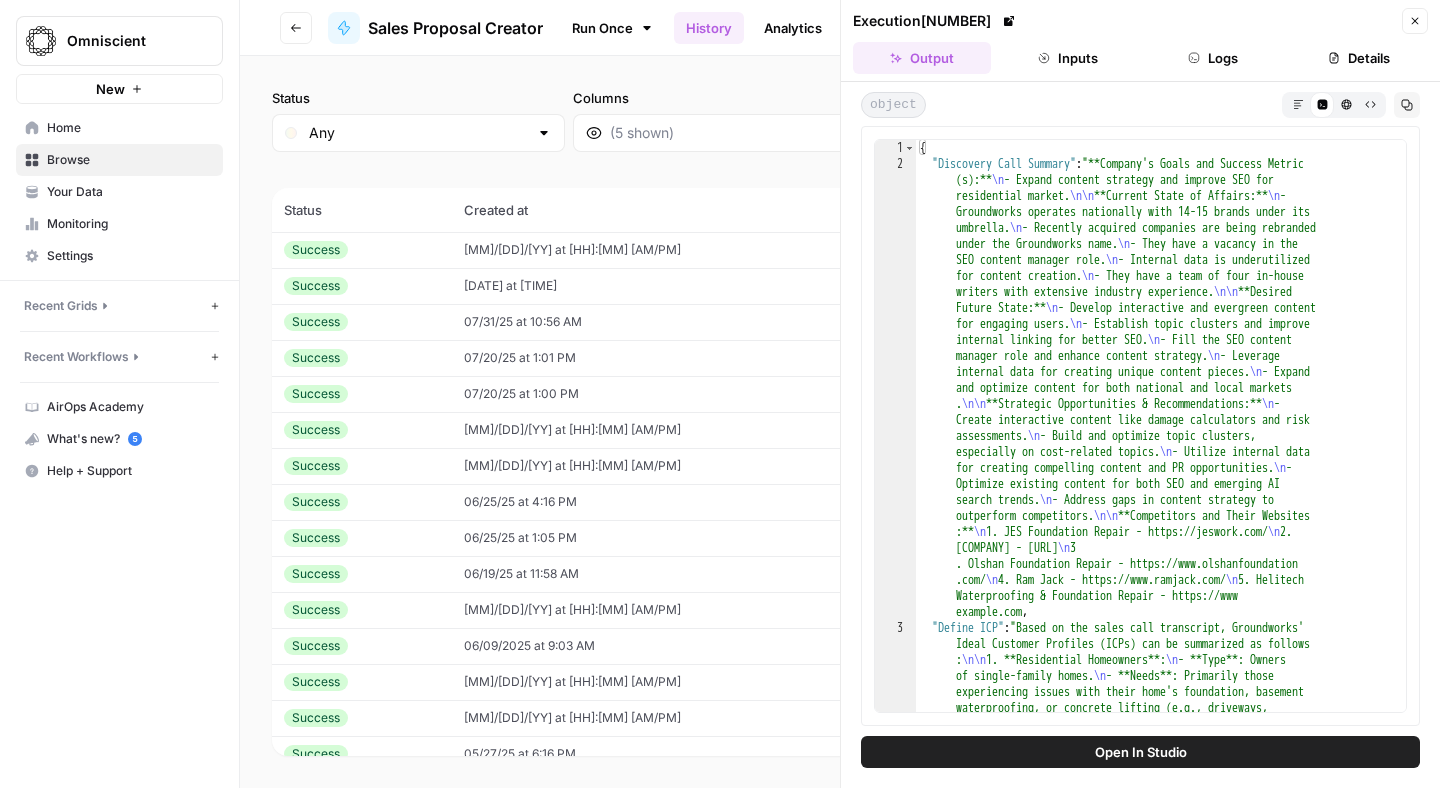type 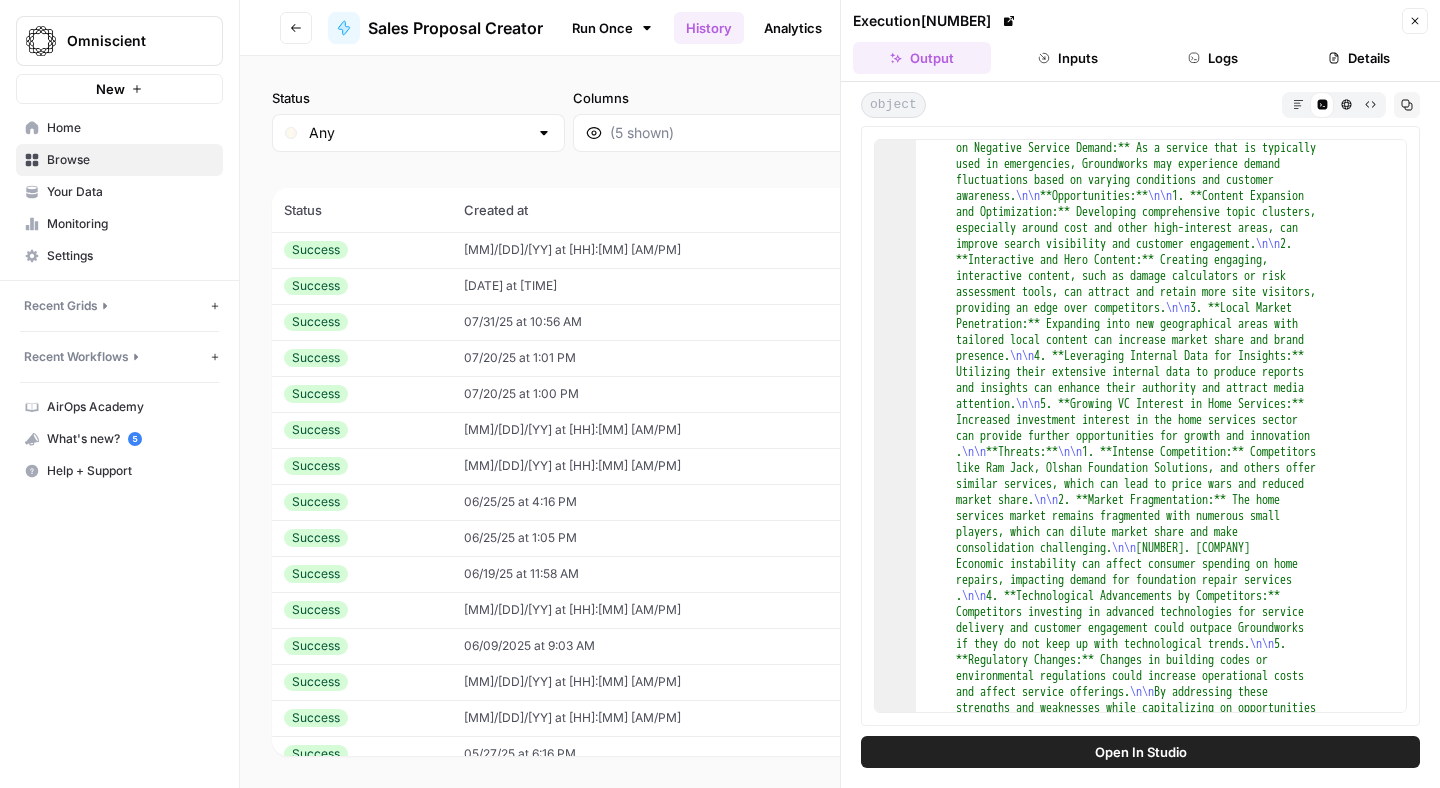 scroll, scrollTop: 2792, scrollLeft: 0, axis: vertical 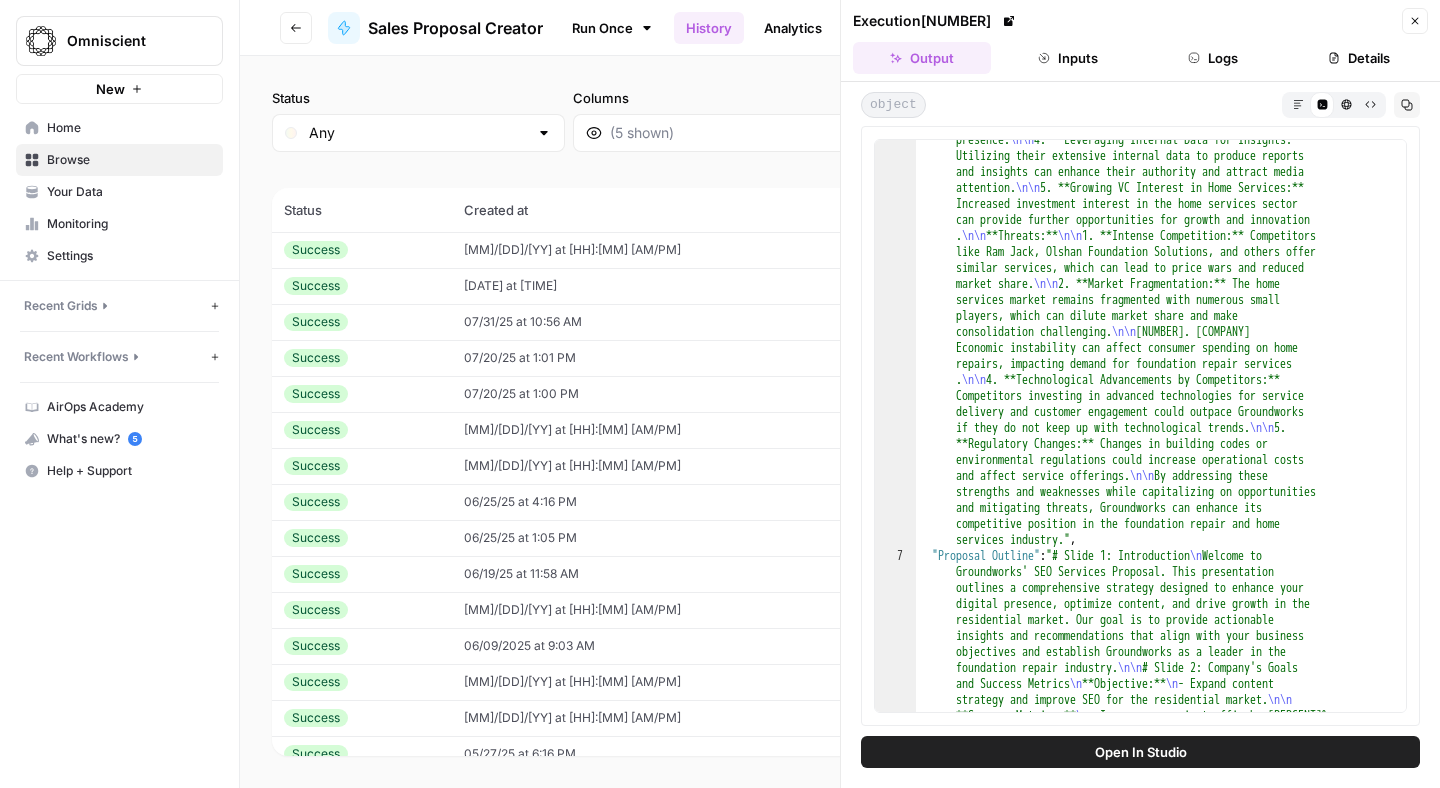click on "Markdown" at bounding box center [1298, 105] 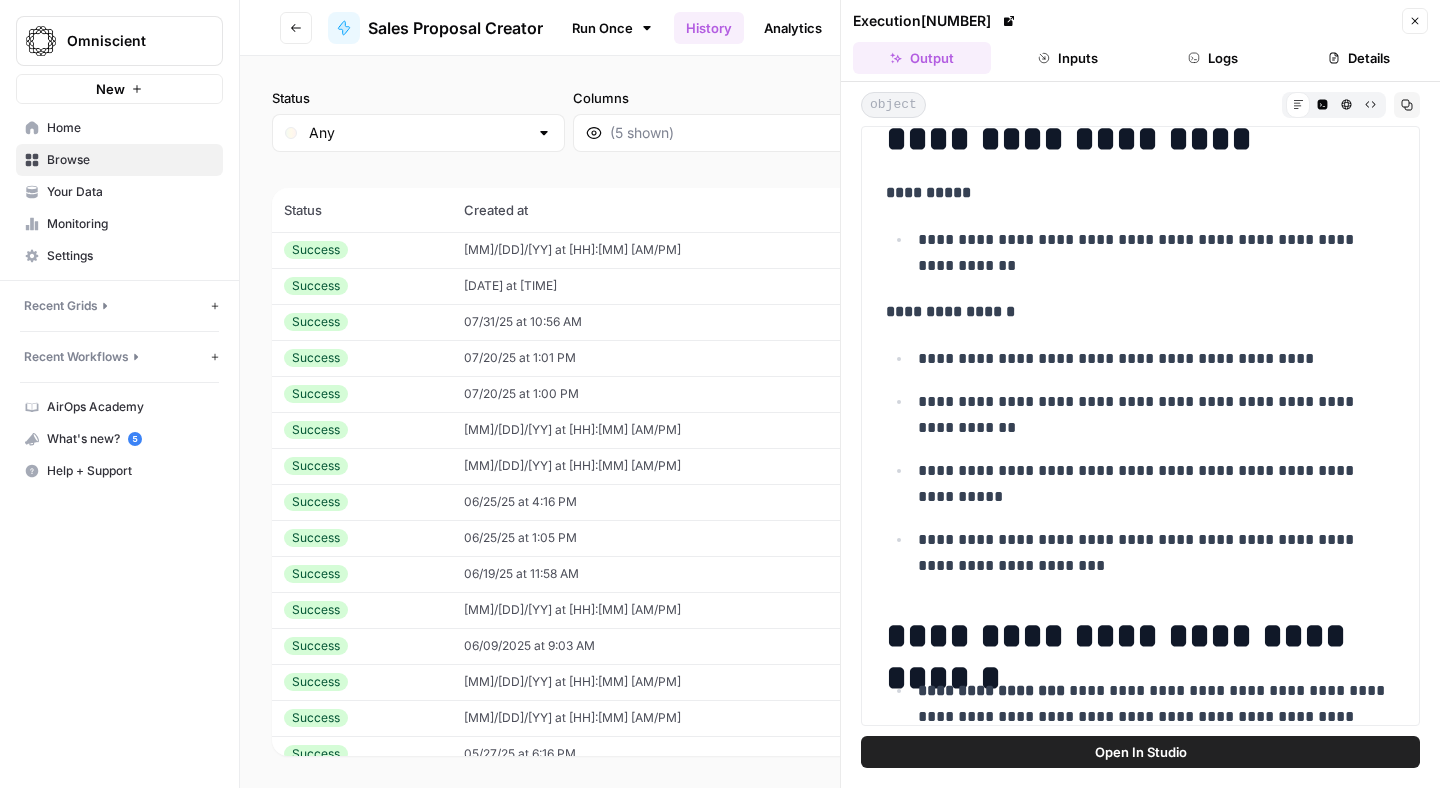 scroll, scrollTop: 8251, scrollLeft: 0, axis: vertical 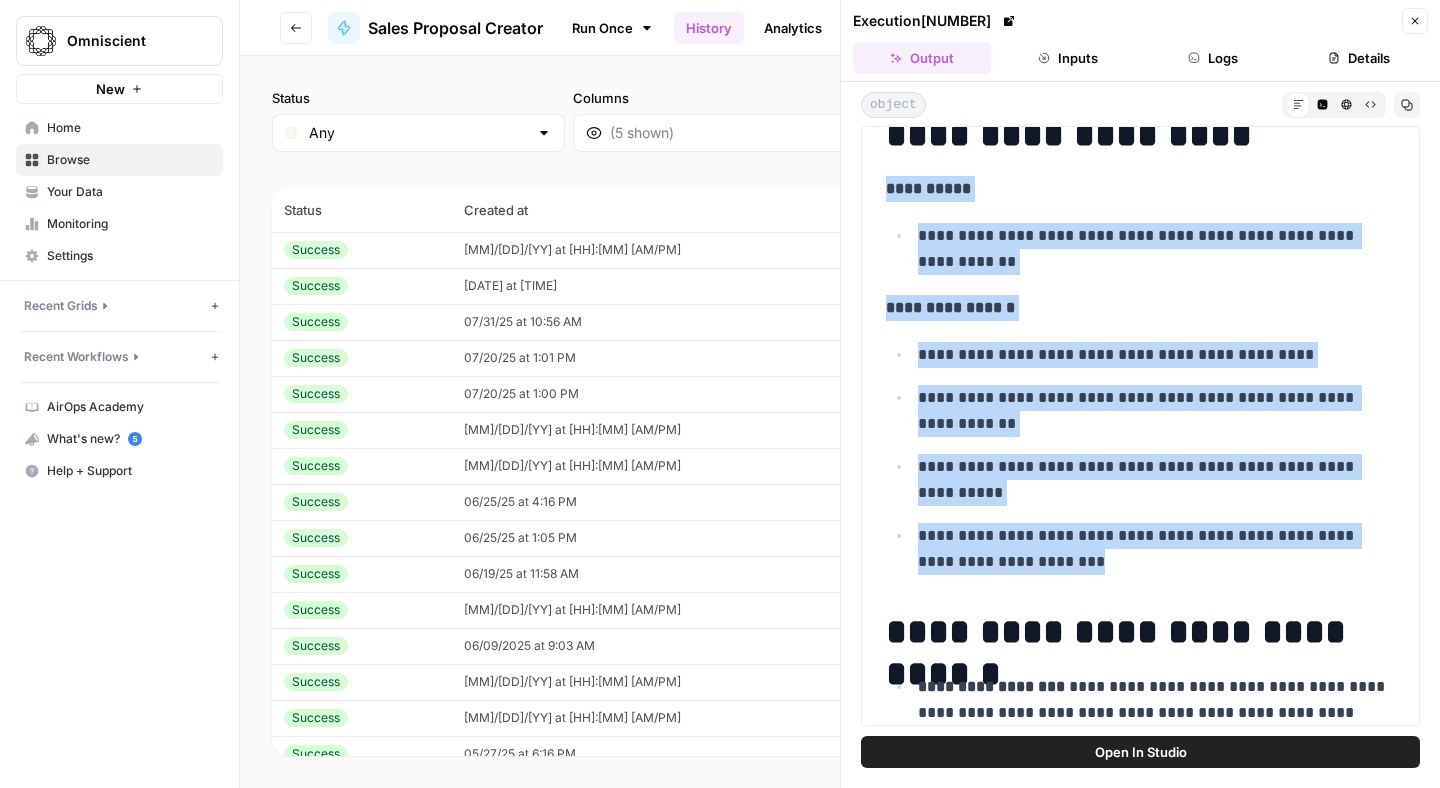 drag, startPoint x: 1054, startPoint y: 562, endPoint x: 885, endPoint y: 190, distance: 408.58905 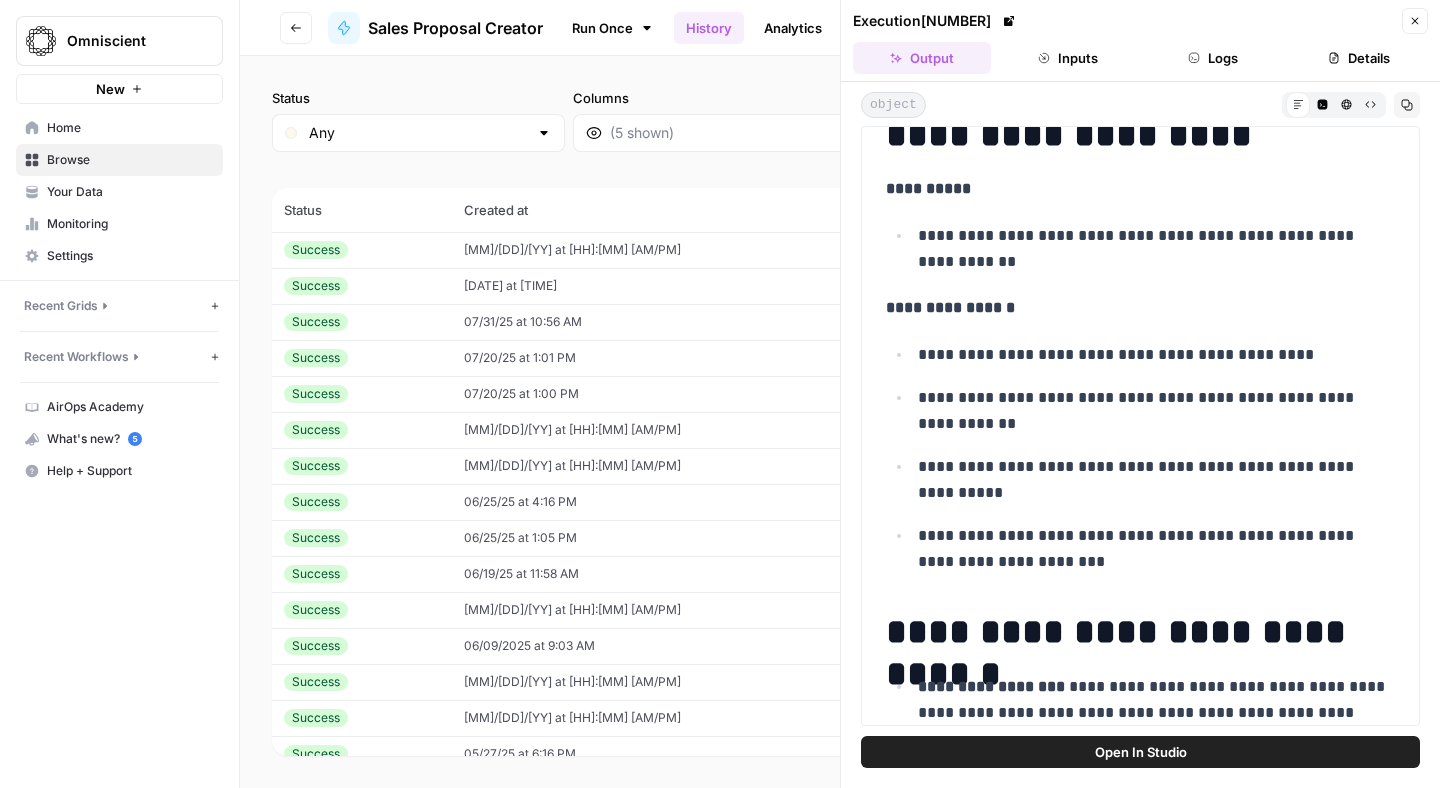 click on "**********" at bounding box center [1156, 249] 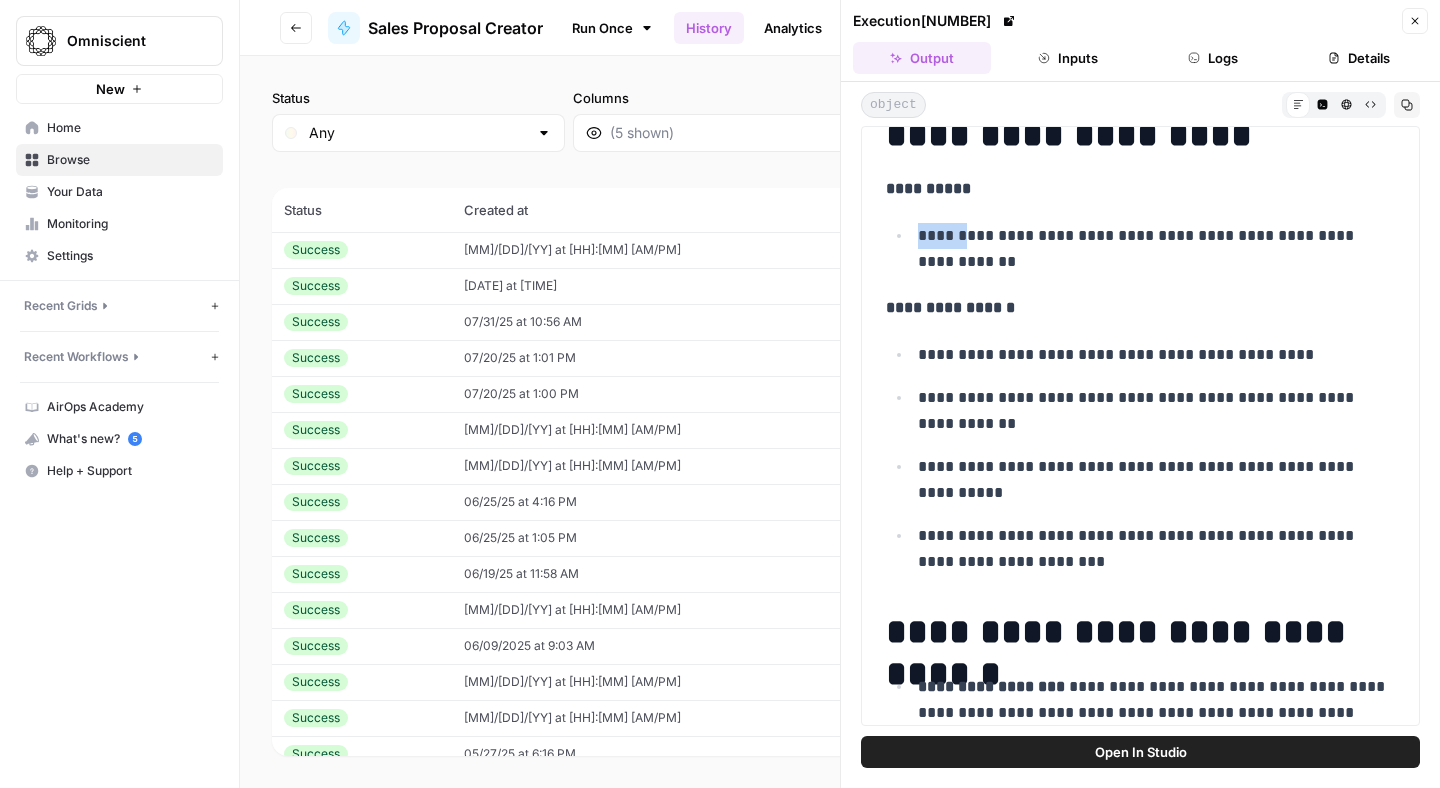 click on "**********" at bounding box center (1156, 249) 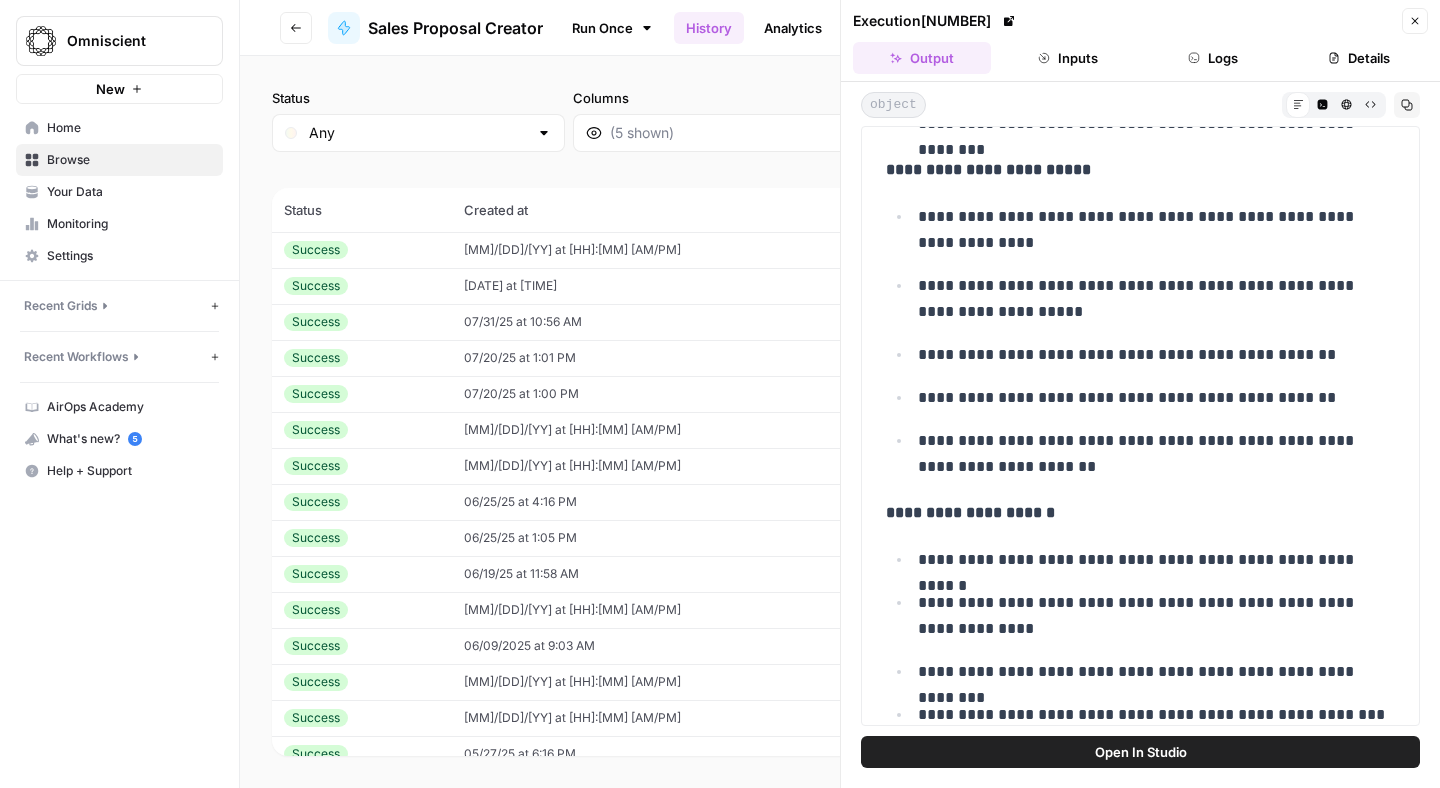 scroll, scrollTop: 126, scrollLeft: 0, axis: vertical 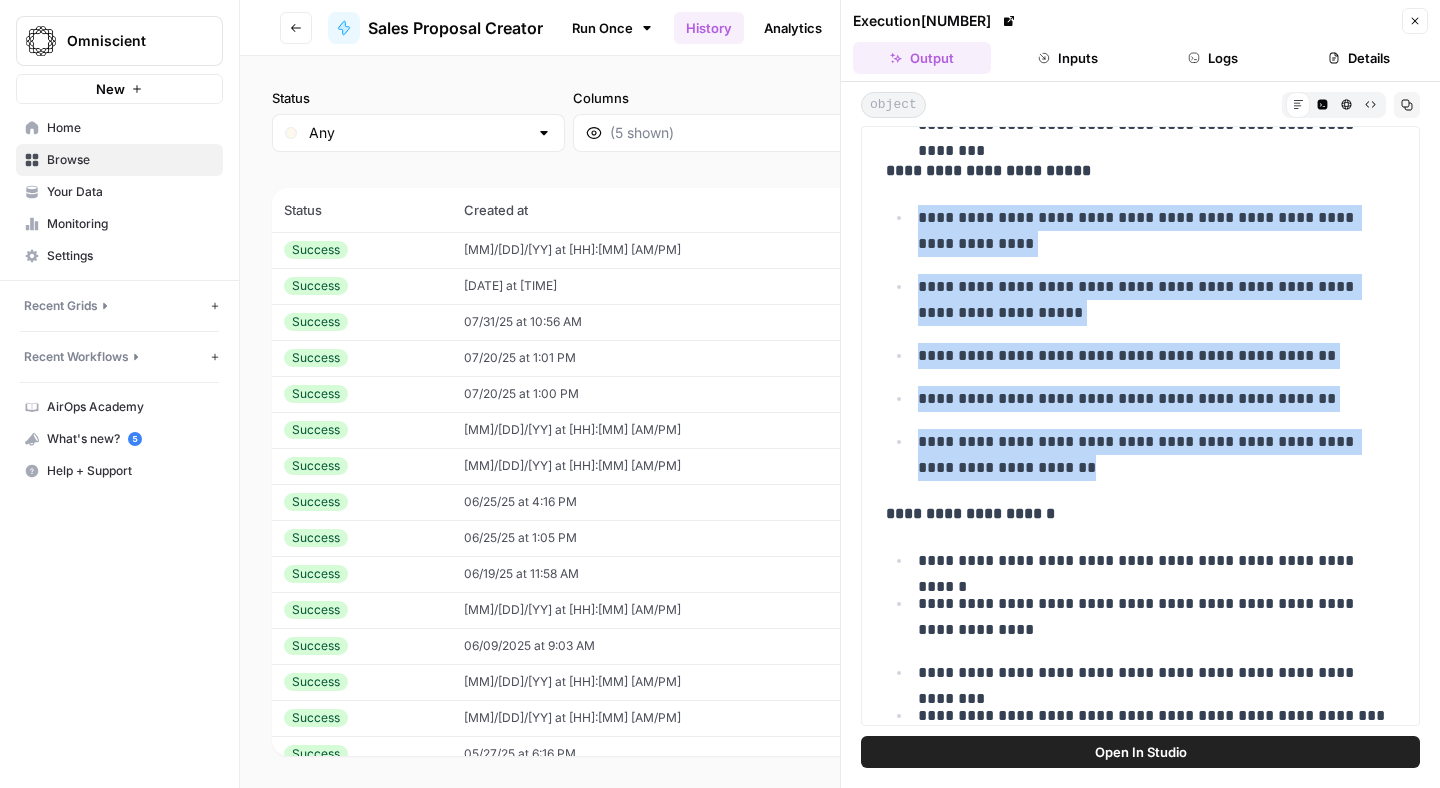 drag, startPoint x: 1095, startPoint y: 477, endPoint x: 904, endPoint y: 204, distance: 333.18164 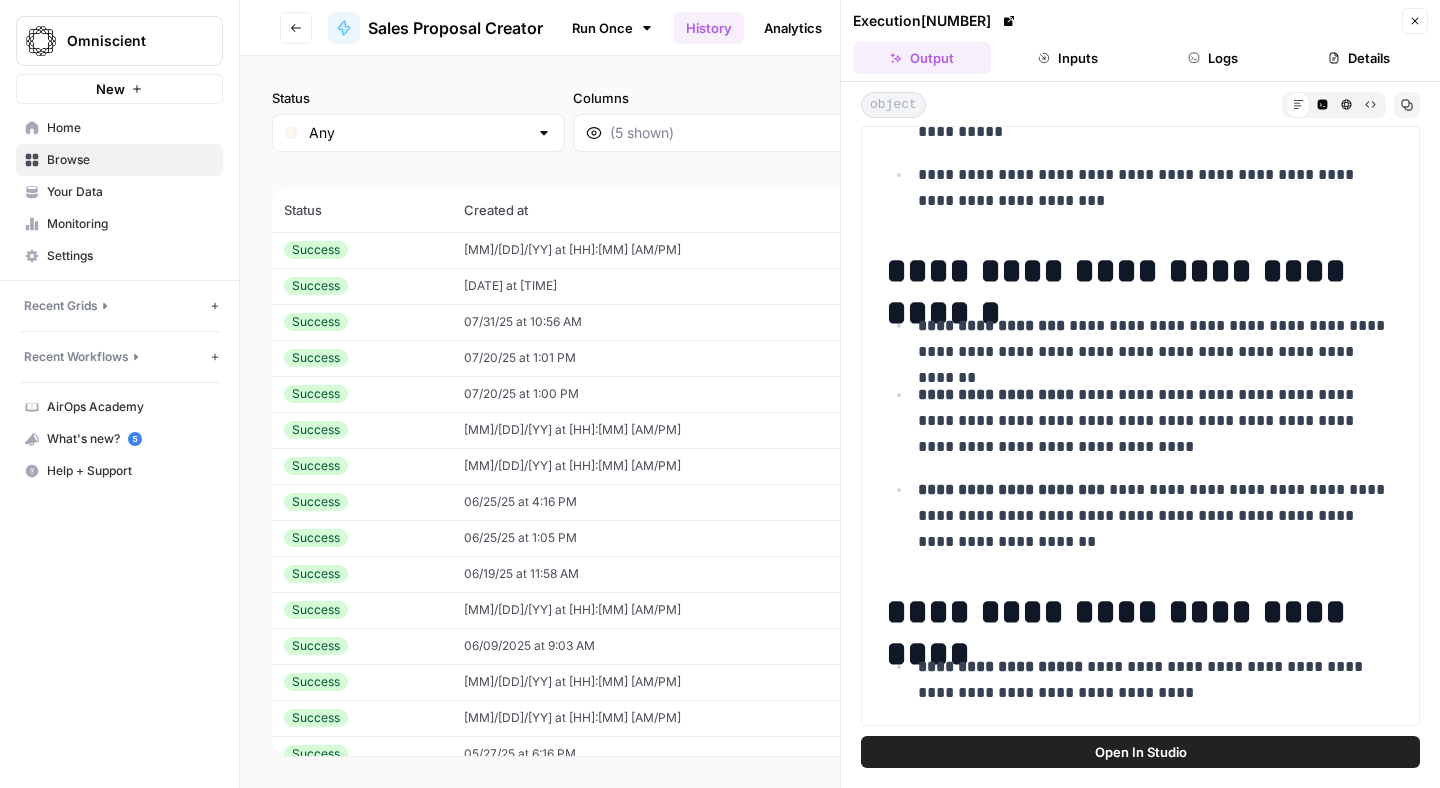 scroll, scrollTop: 8714, scrollLeft: 0, axis: vertical 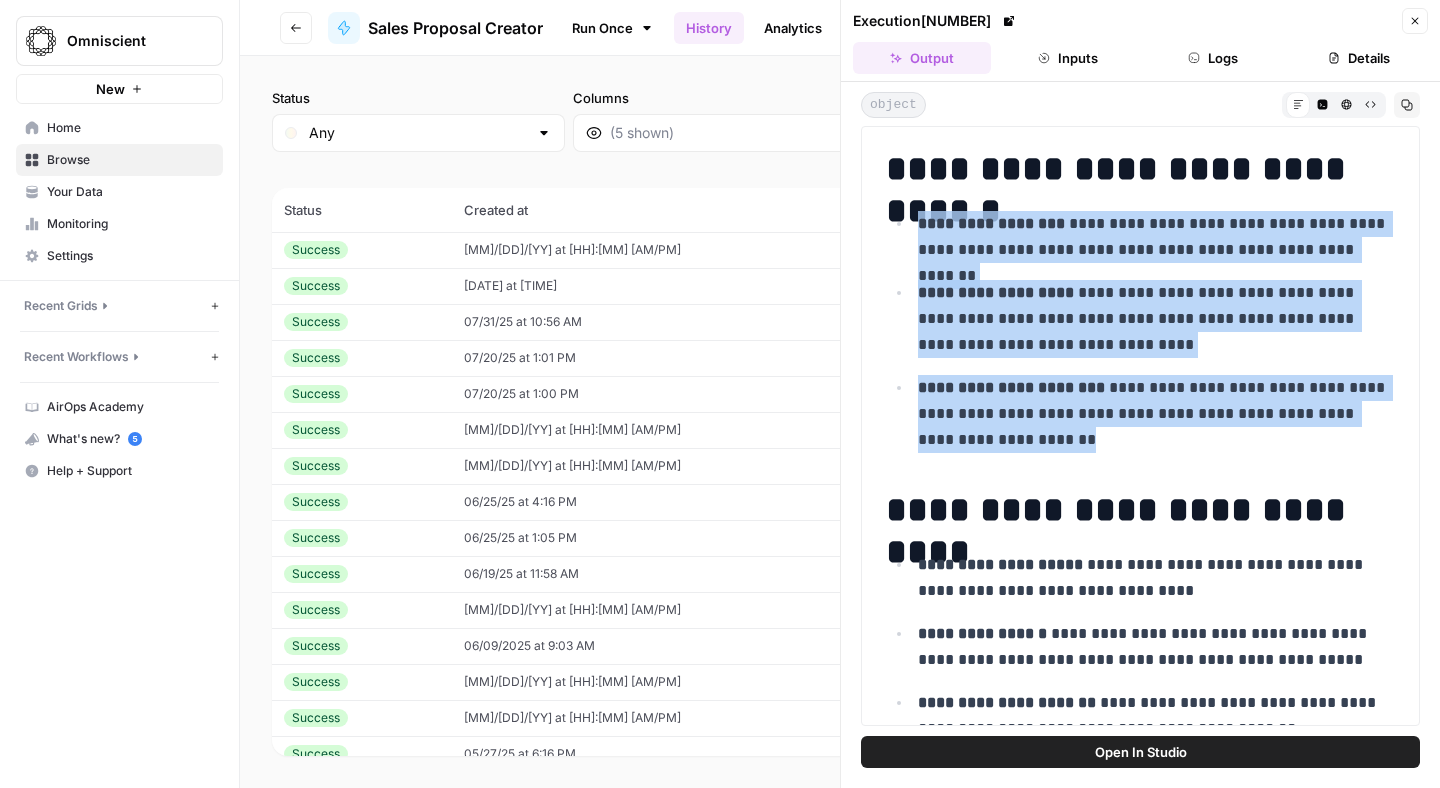 drag, startPoint x: 1066, startPoint y: 449, endPoint x: 915, endPoint y: 220, distance: 274.30276 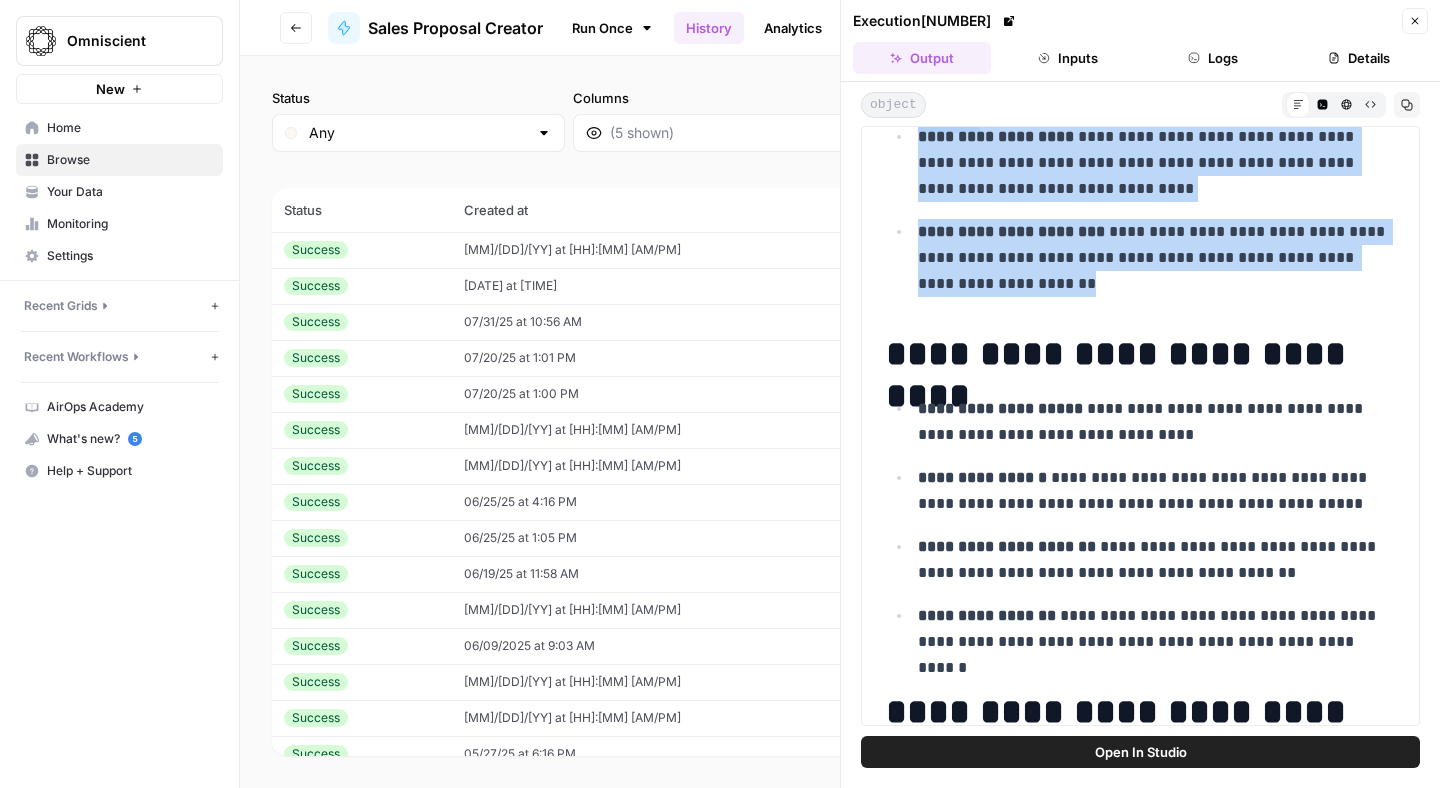 scroll, scrollTop: 8902, scrollLeft: 0, axis: vertical 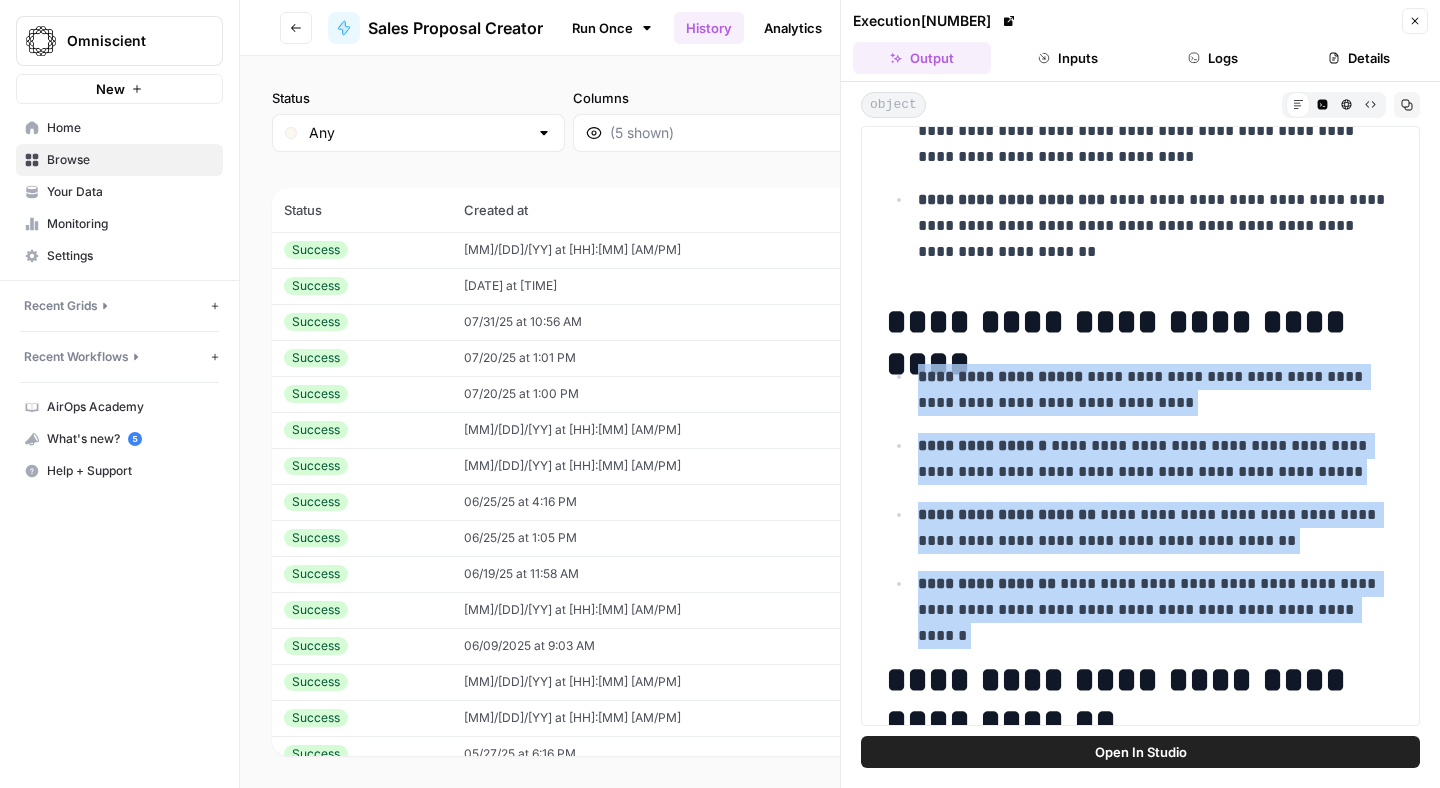 drag, startPoint x: 919, startPoint y: 369, endPoint x: 1365, endPoint y: 622, distance: 512.76215 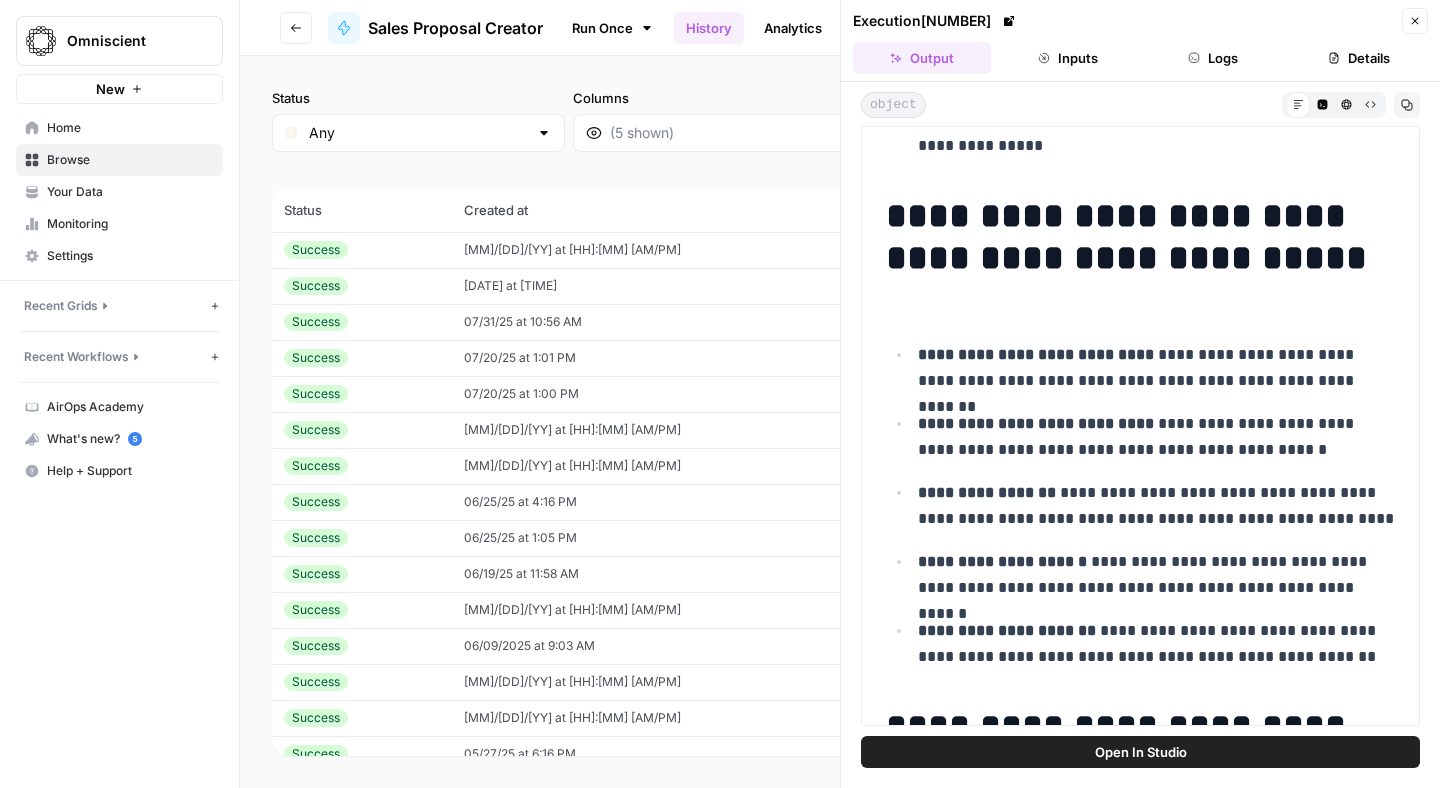 scroll, scrollTop: 9925, scrollLeft: 0, axis: vertical 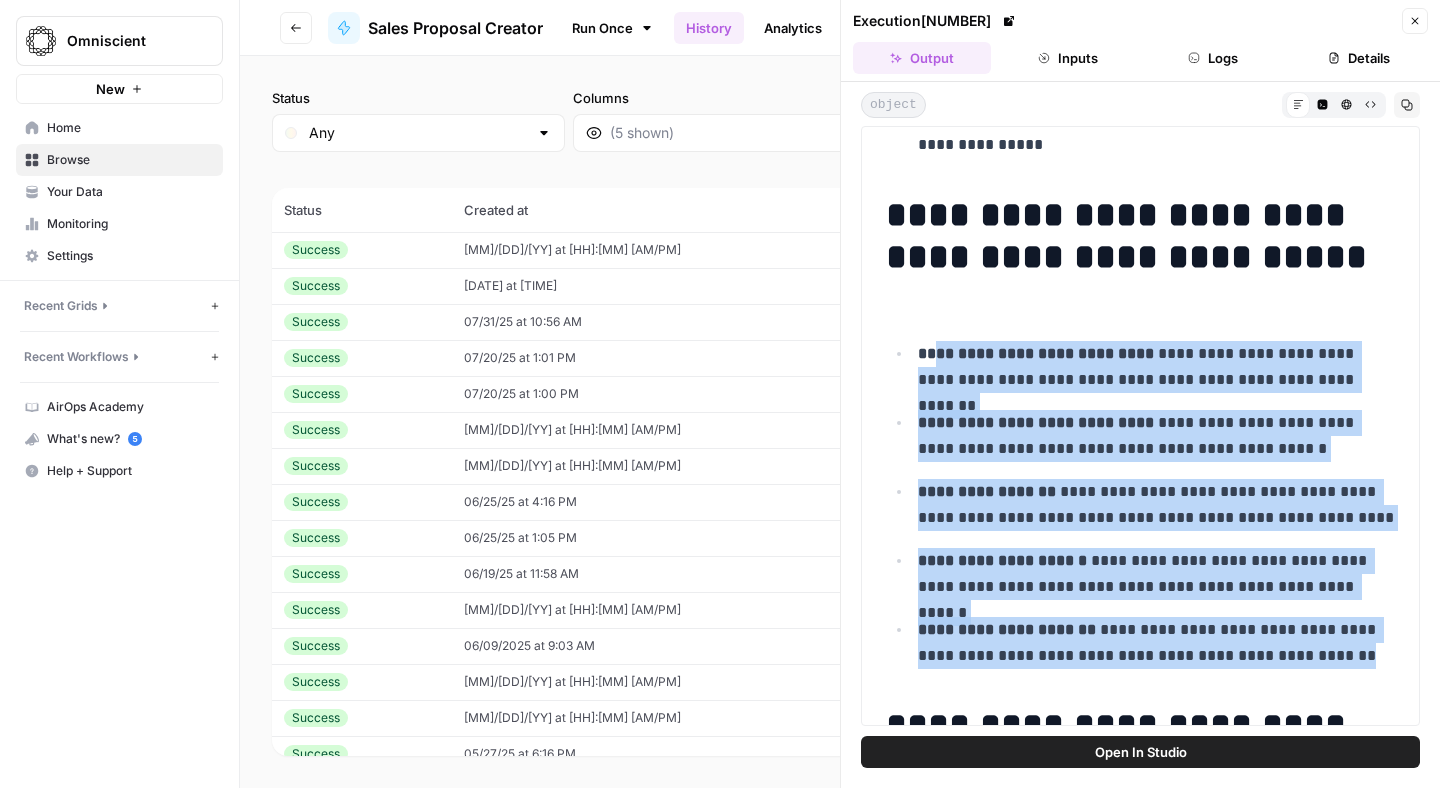 drag, startPoint x: 1362, startPoint y: 663, endPoint x: 929, endPoint y: 361, distance: 527.9138 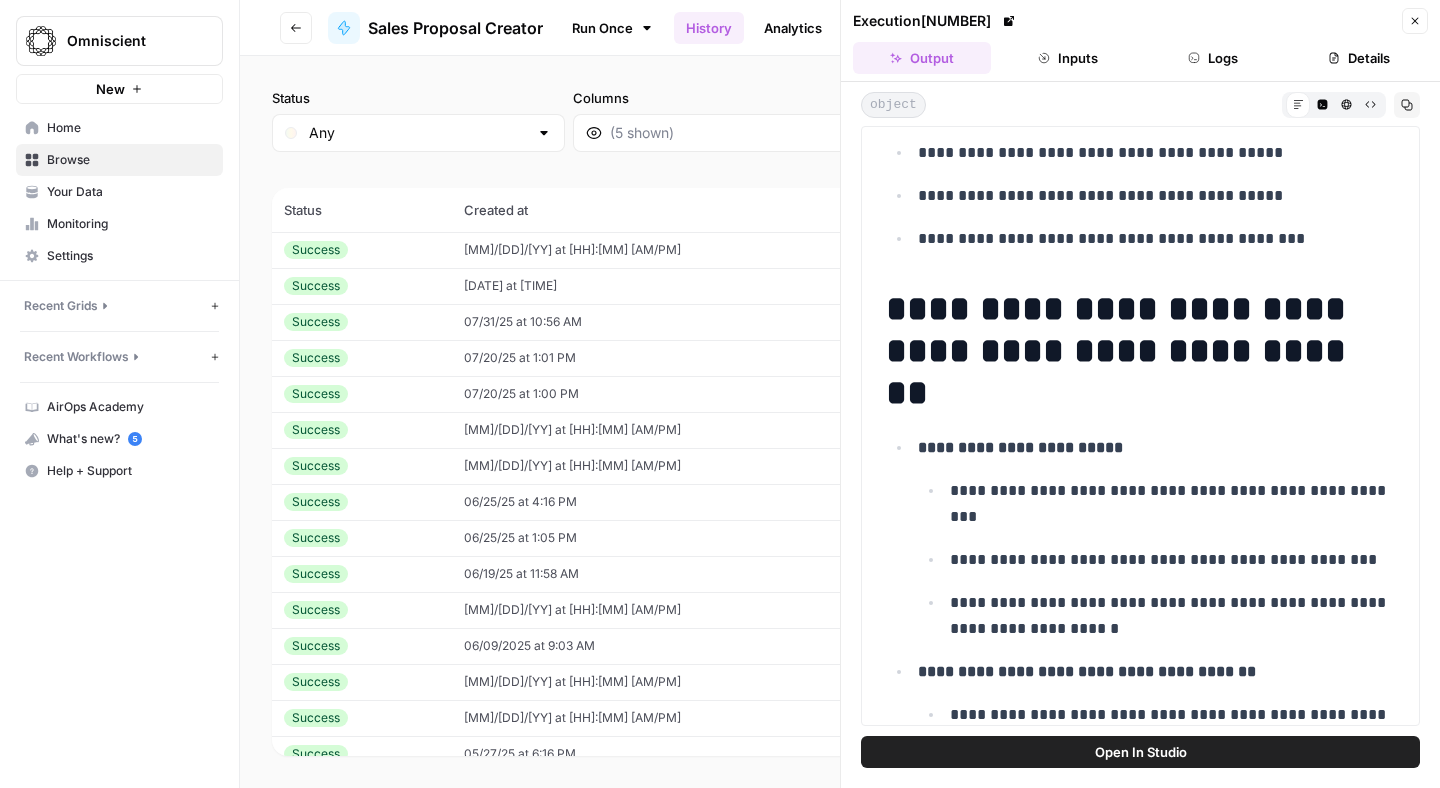 scroll, scrollTop: 11785, scrollLeft: 0, axis: vertical 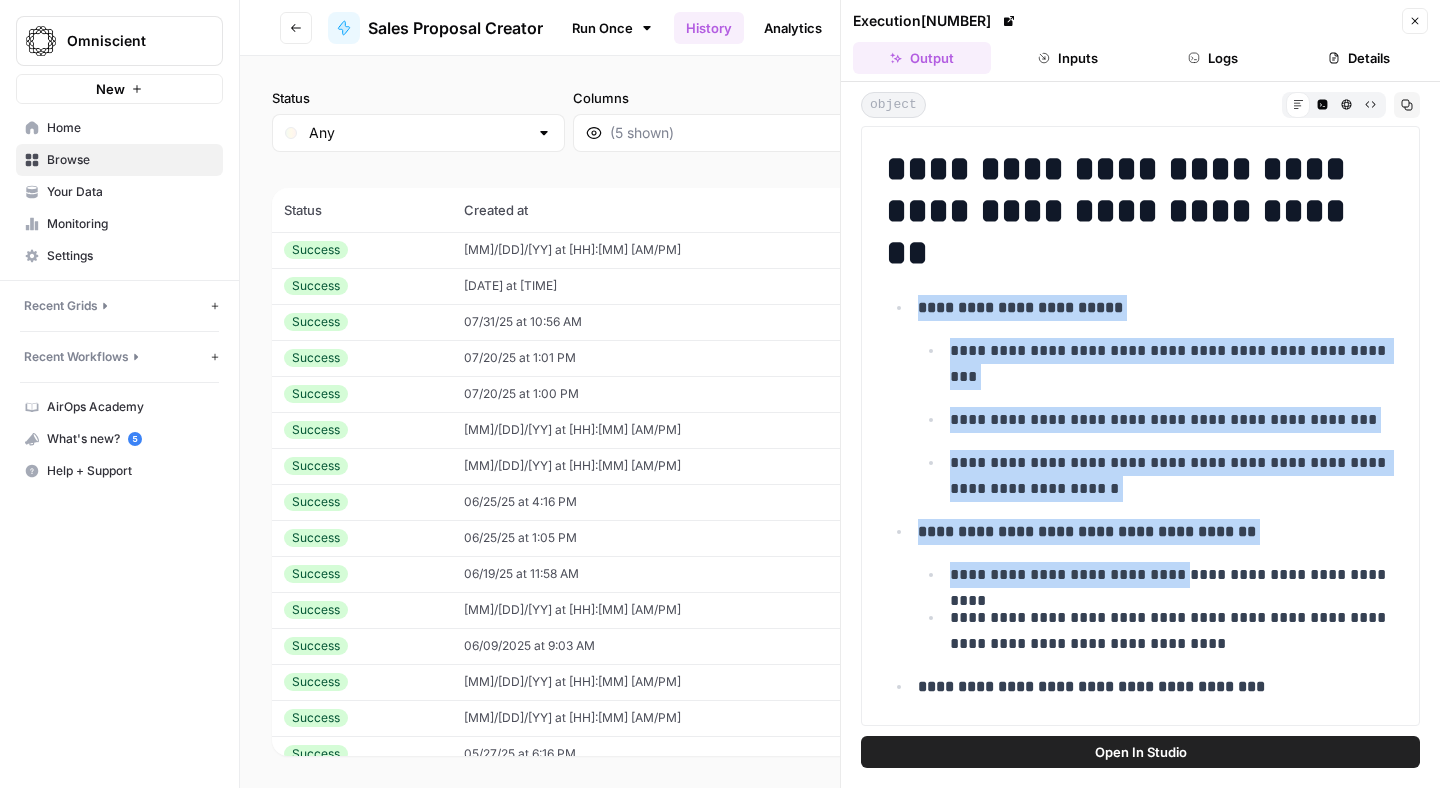 drag, startPoint x: 918, startPoint y: 303, endPoint x: 1195, endPoint y: 592, distance: 400.31238 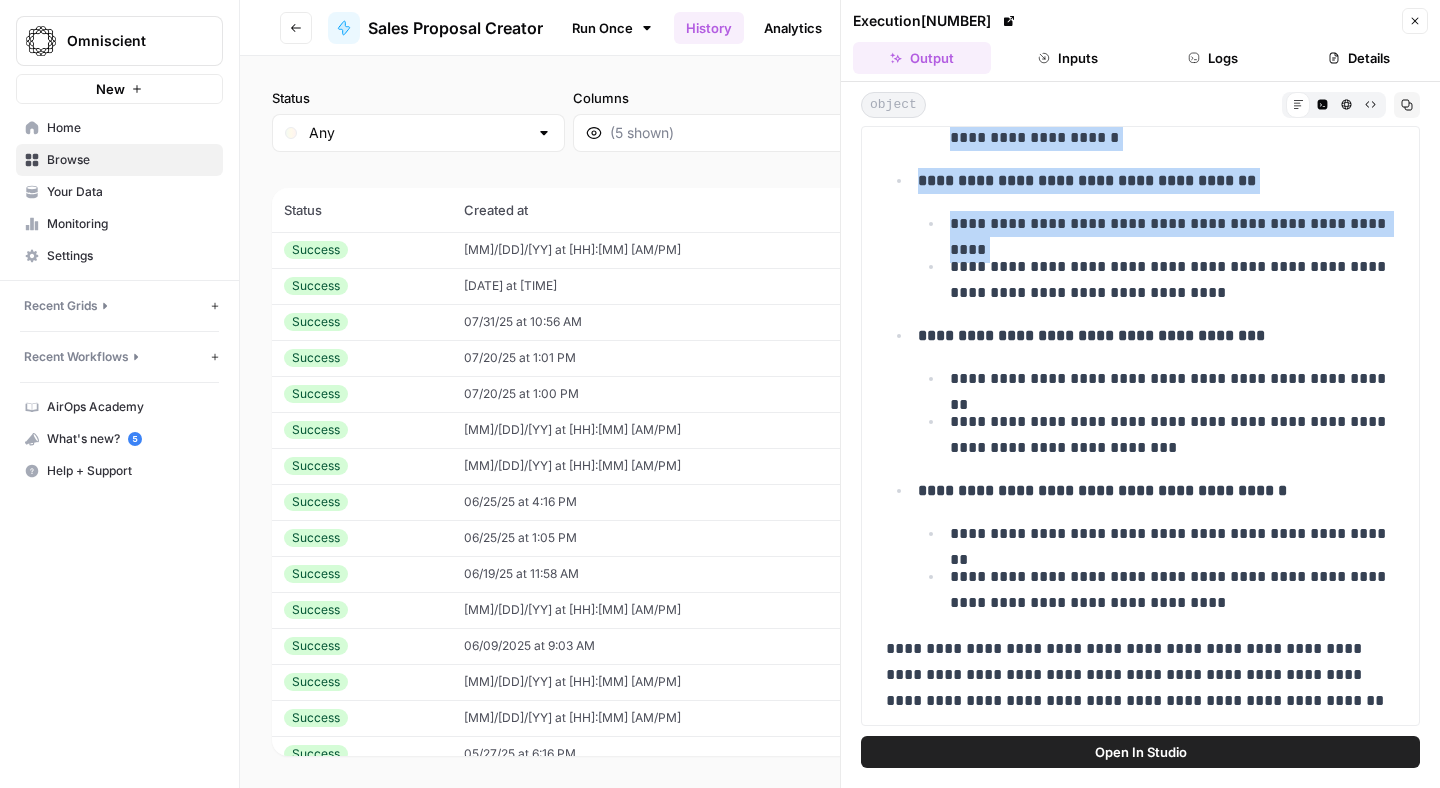 scroll, scrollTop: 12145, scrollLeft: 0, axis: vertical 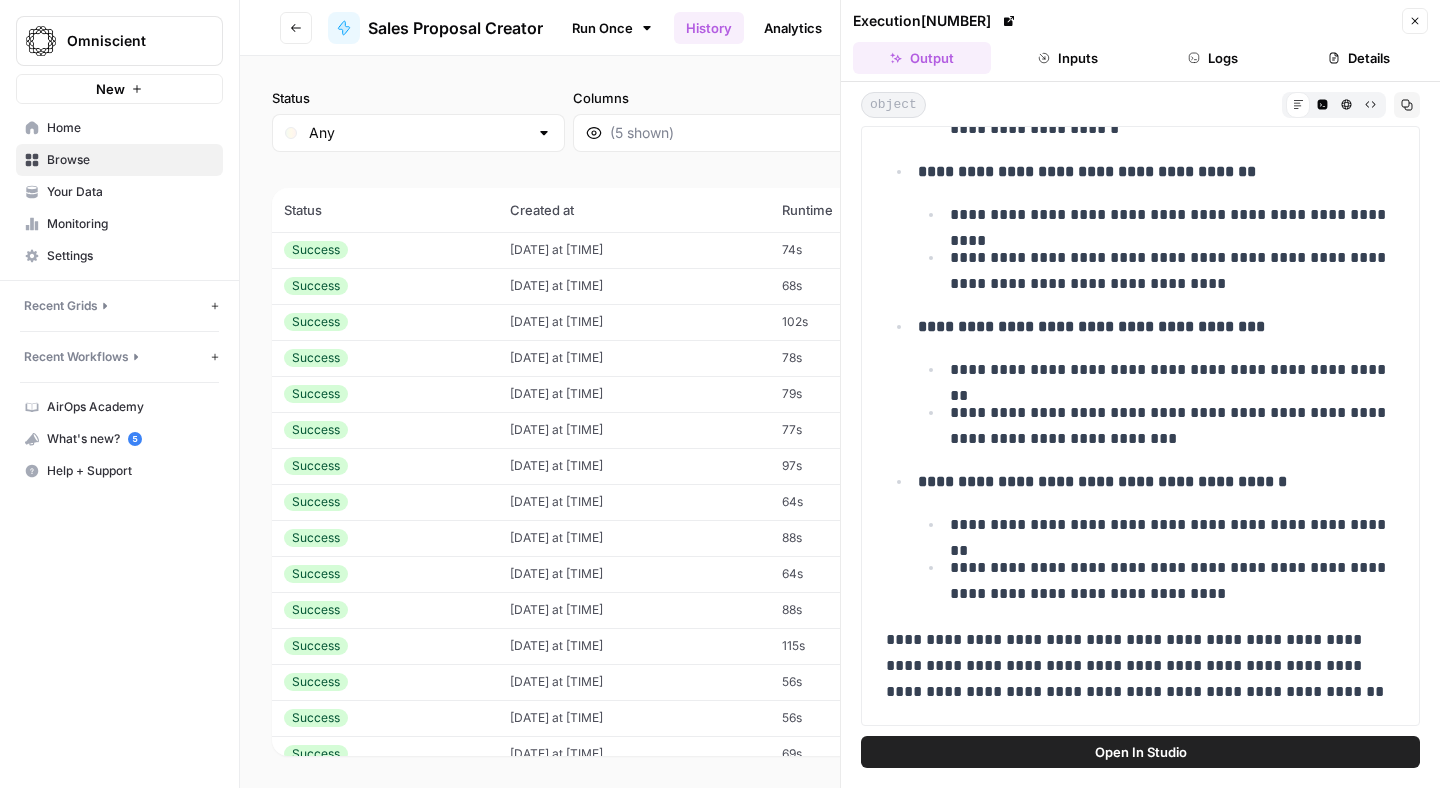 click on "[DATE] at [TIME]" at bounding box center [634, 286] 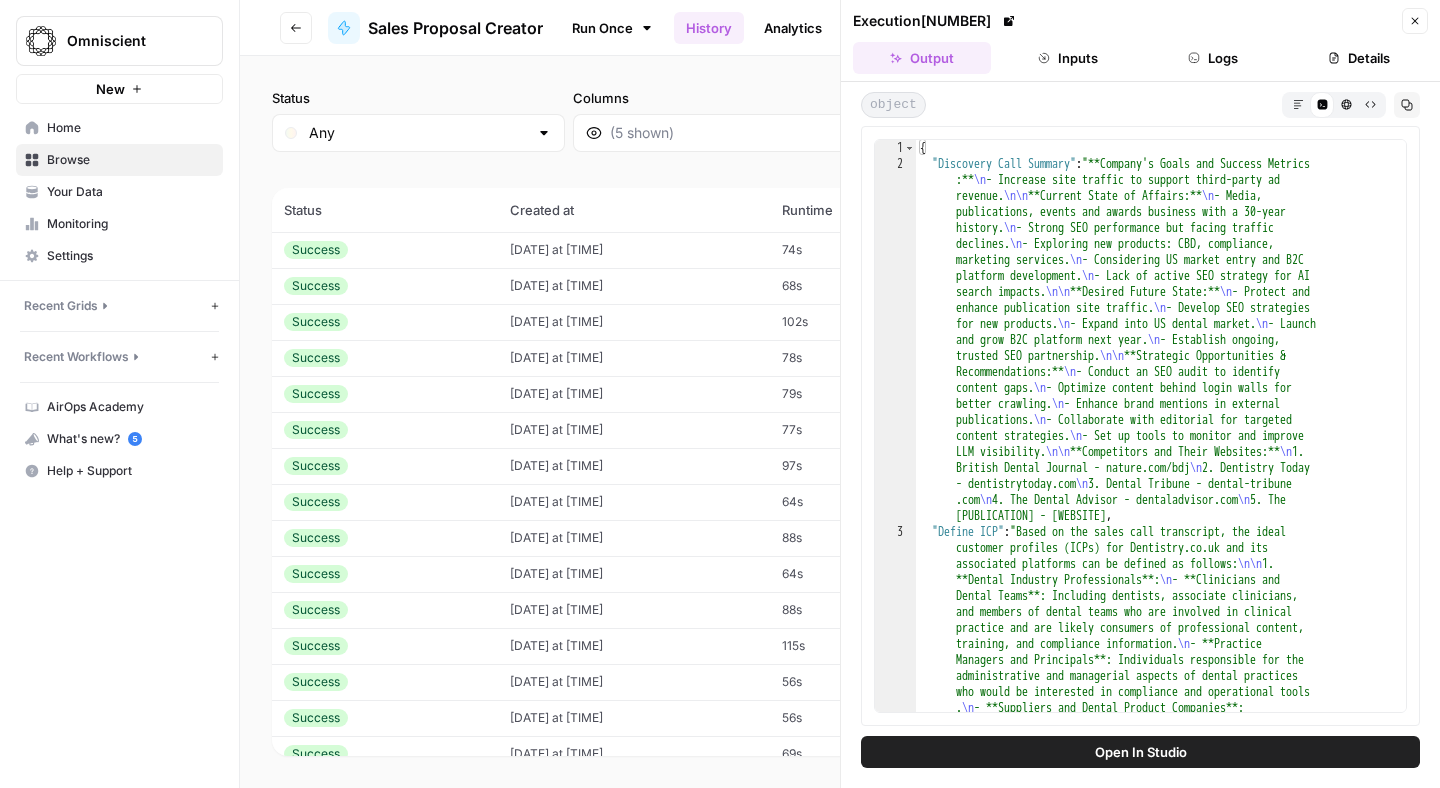 click on "07/31/25 at 10:56 AM" at bounding box center [634, 322] 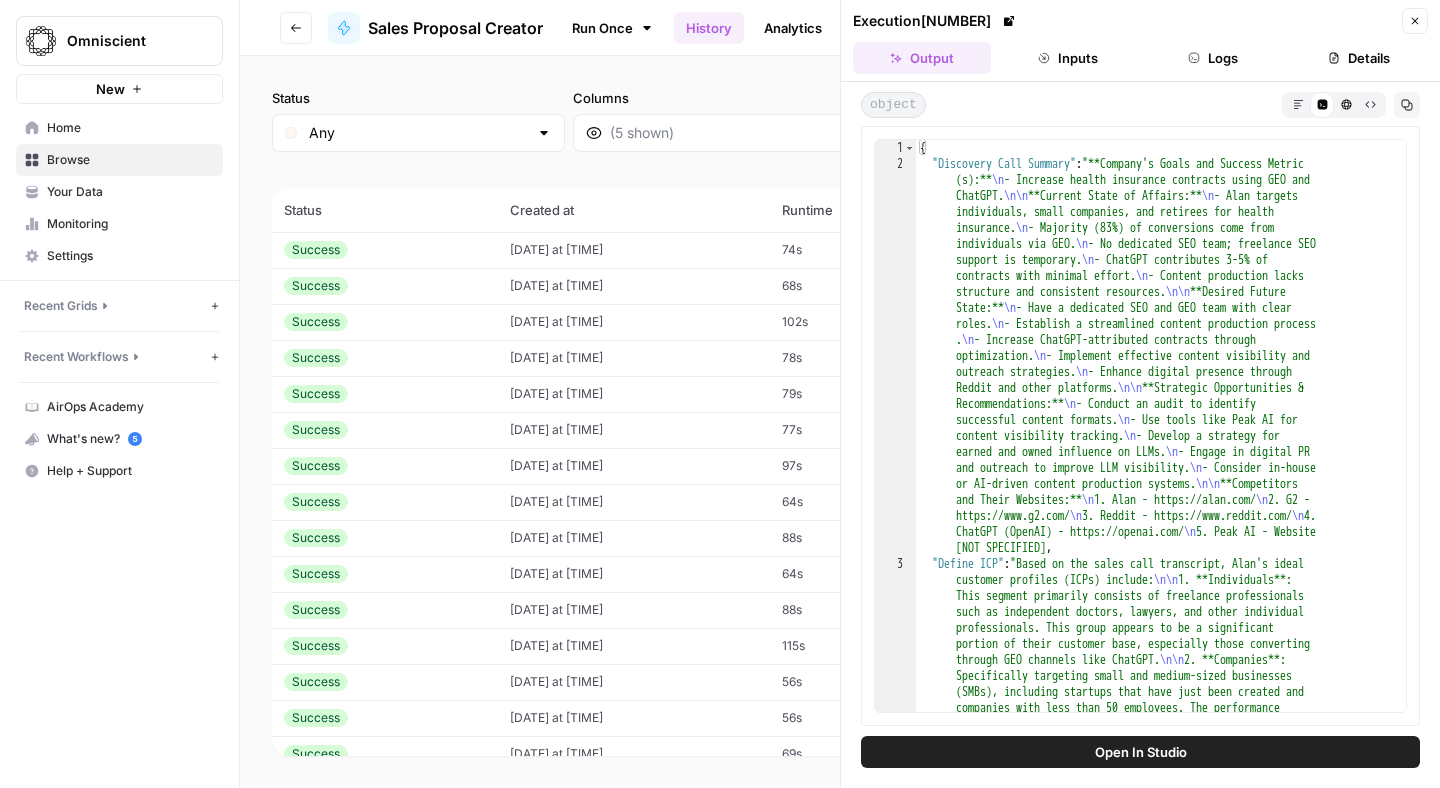 click 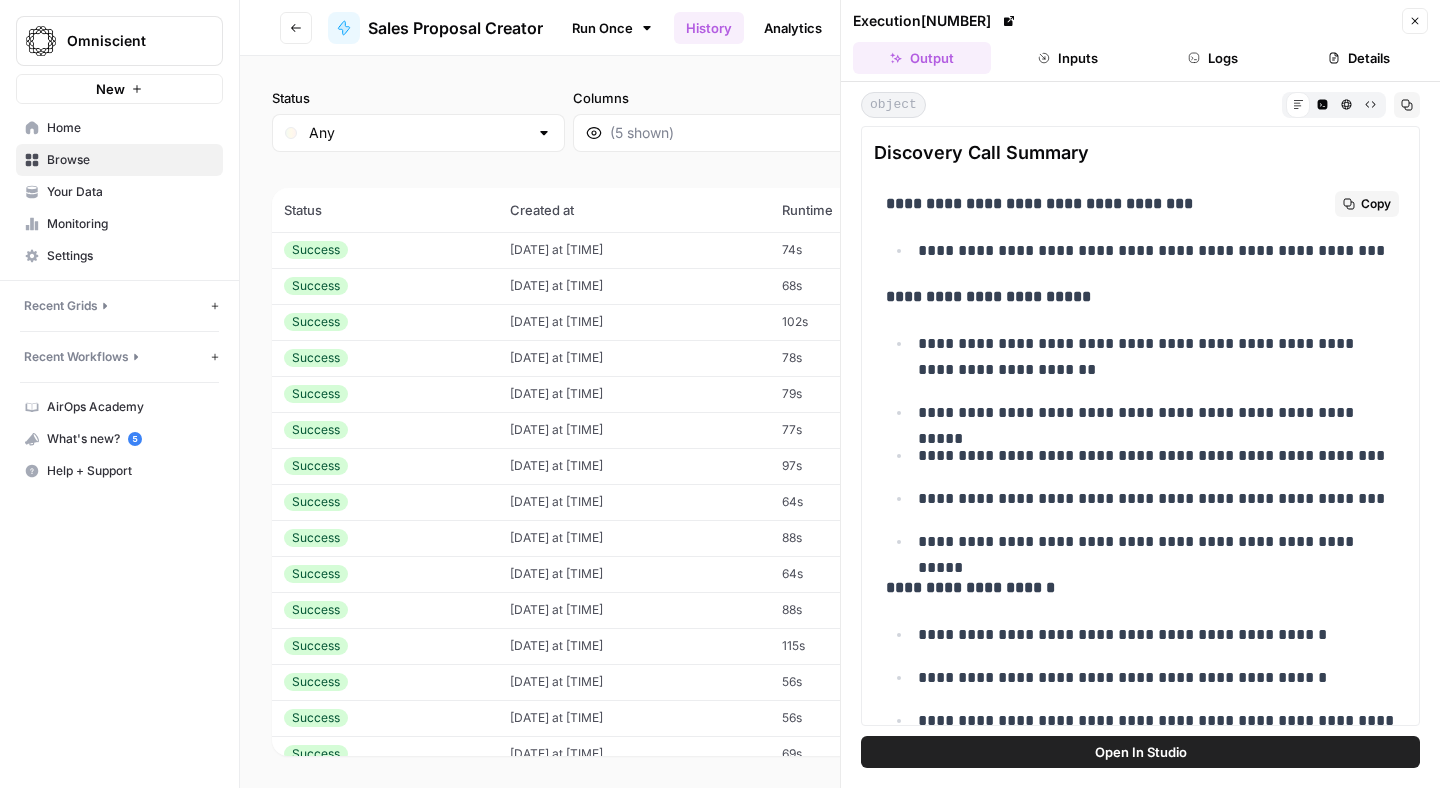 scroll, scrollTop: 25, scrollLeft: 0, axis: vertical 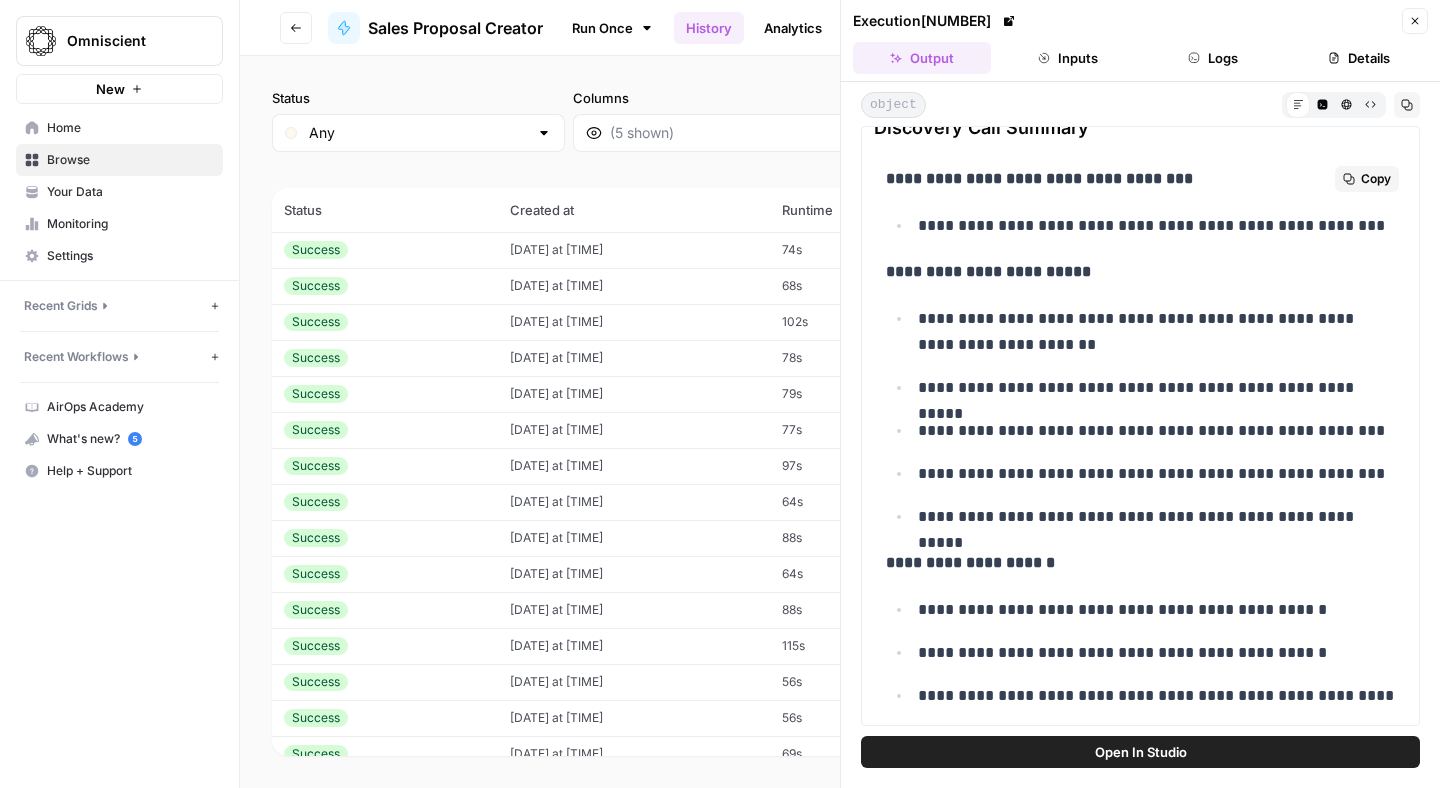 click on "**********" at bounding box center (1156, 226) 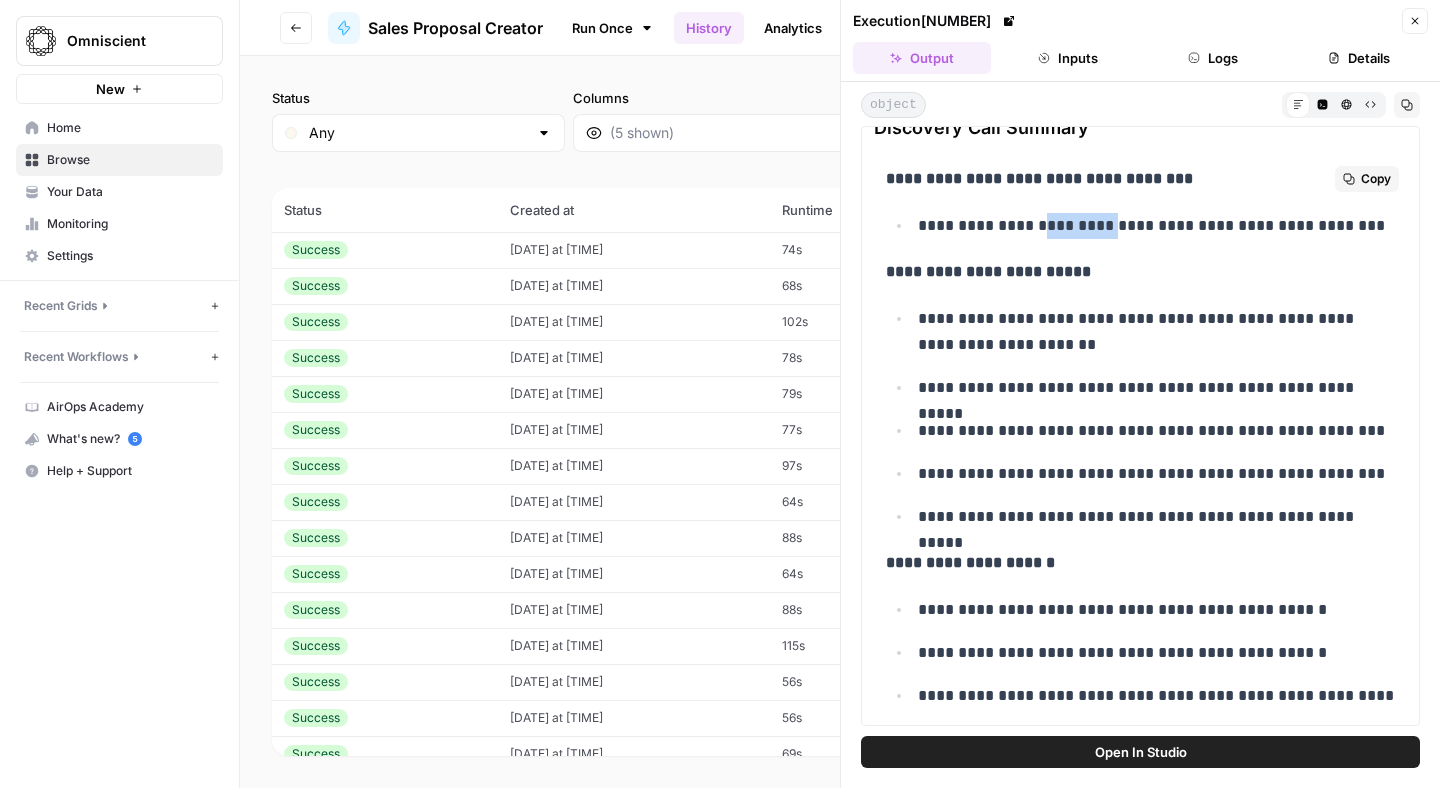click on "**********" at bounding box center [1156, 226] 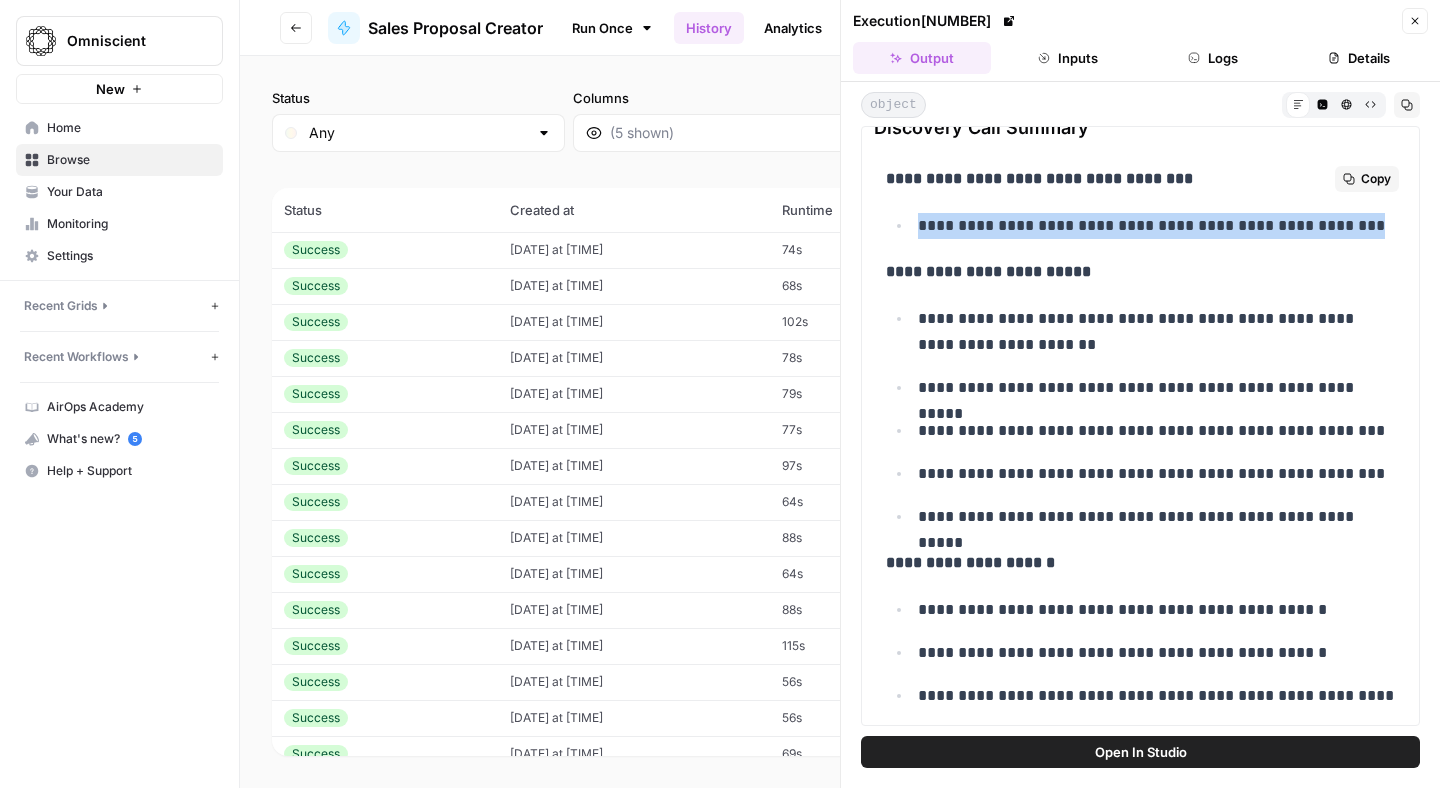 click on "**********" at bounding box center [1156, 226] 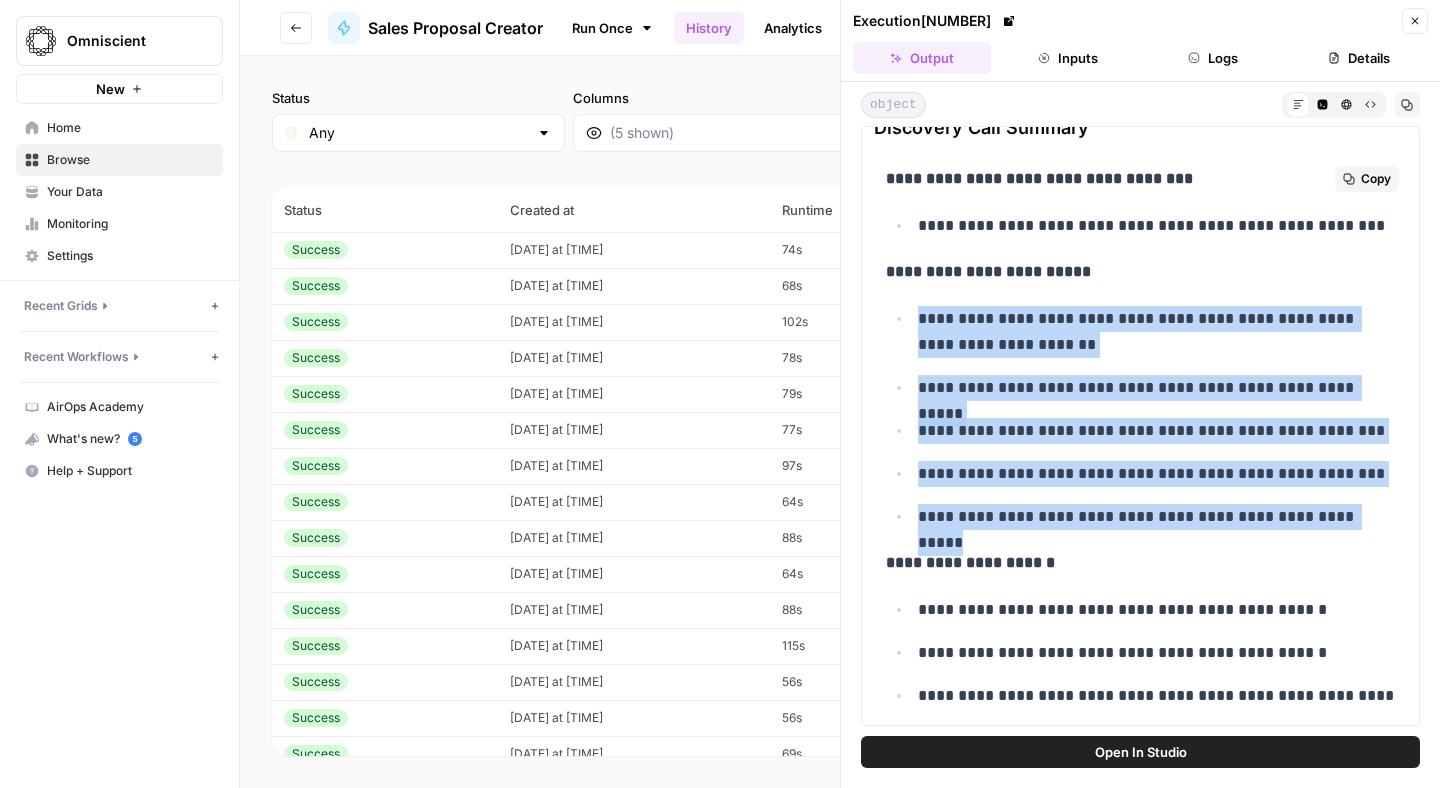 drag, startPoint x: 1372, startPoint y: 519, endPoint x: 921, endPoint y: 311, distance: 496.6538 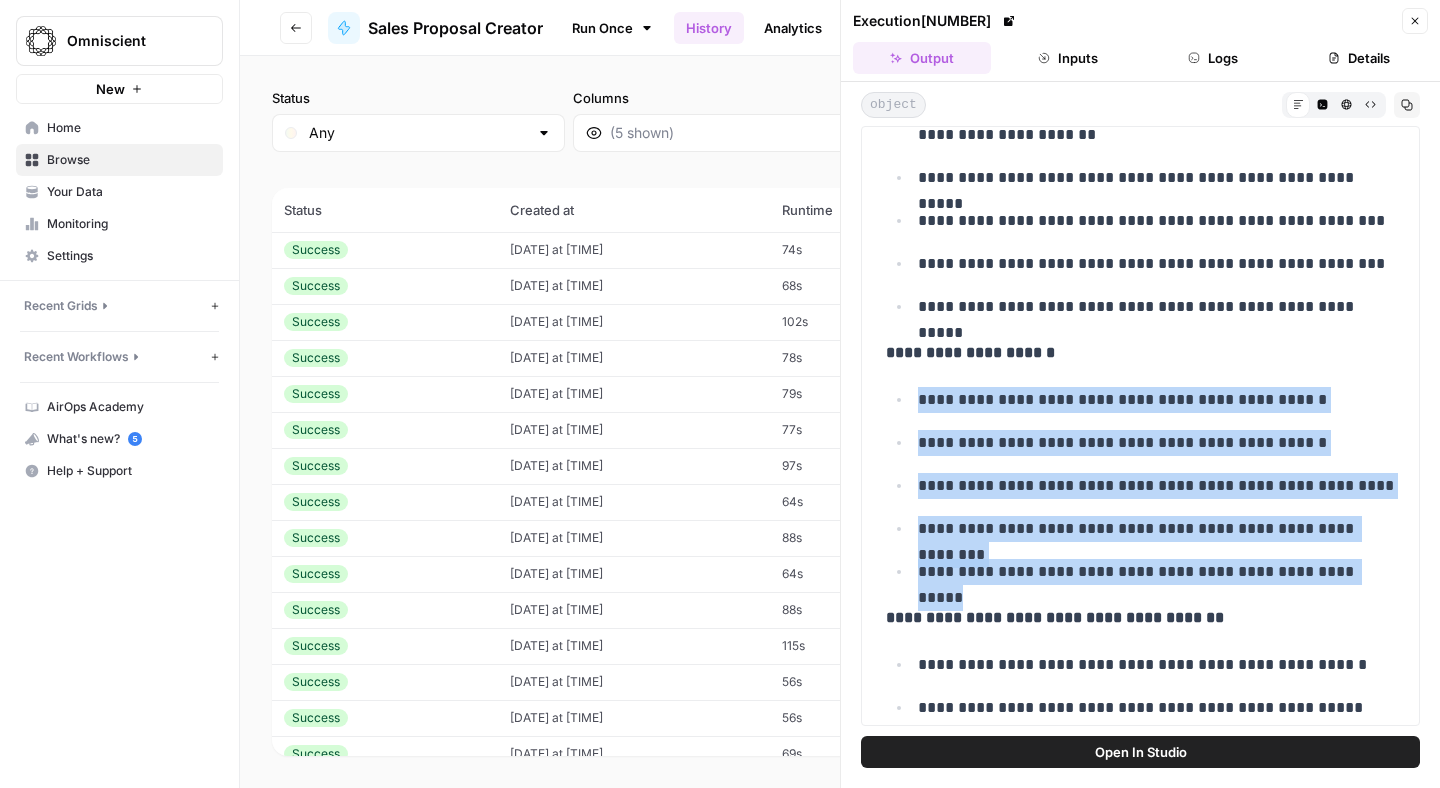 drag, startPoint x: 922, startPoint y: 395, endPoint x: 1373, endPoint y: 580, distance: 487.46896 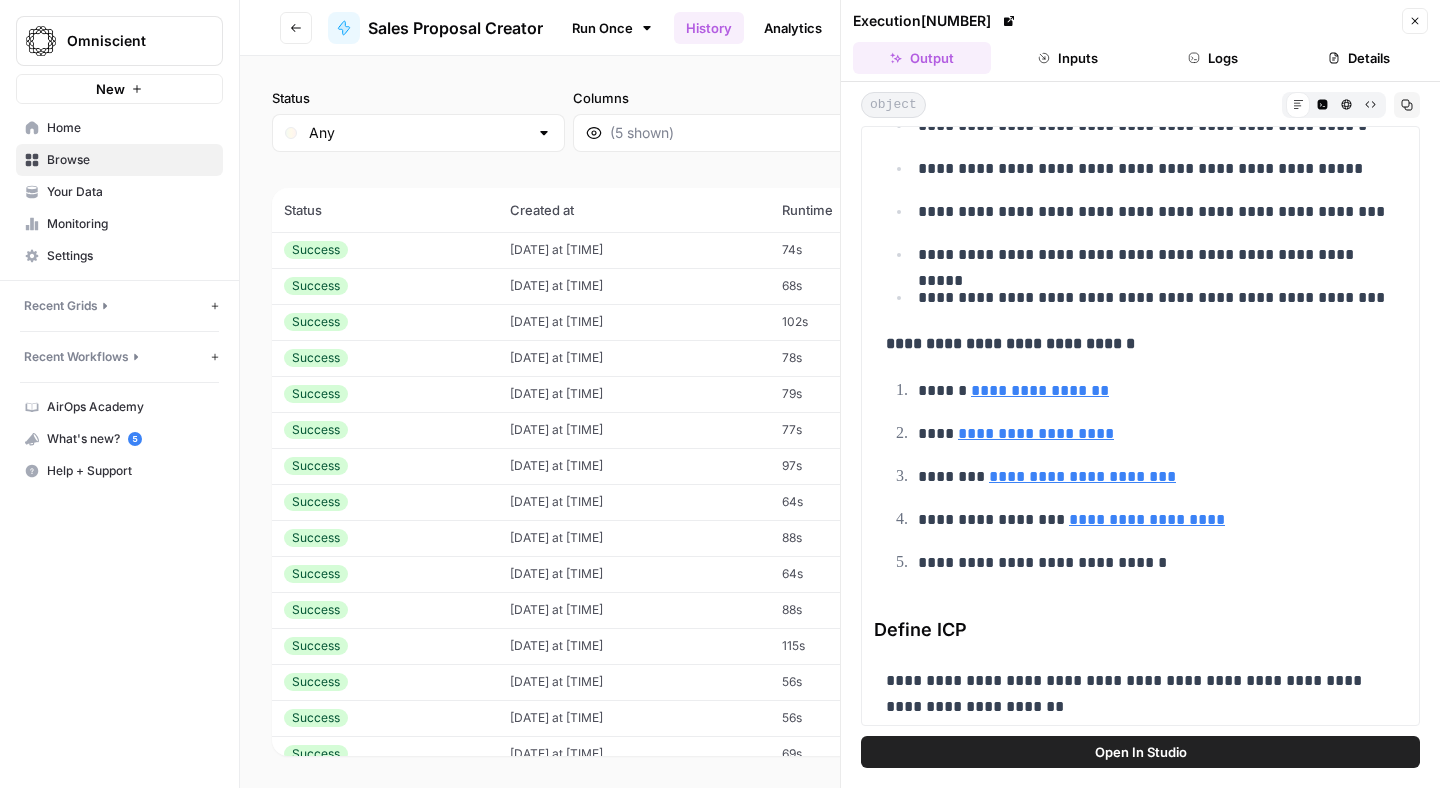 copy on "**********" 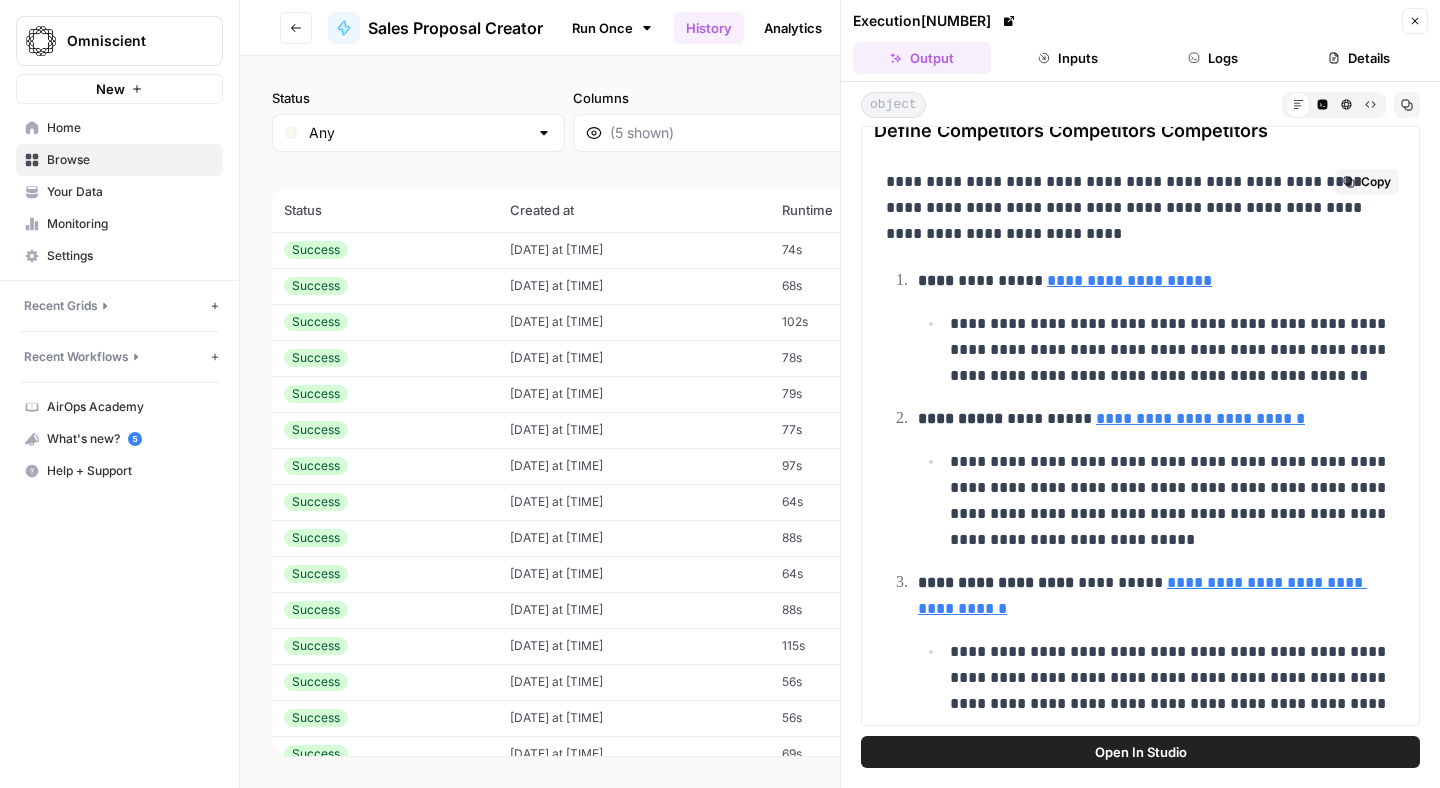 scroll, scrollTop: 4993, scrollLeft: 0, axis: vertical 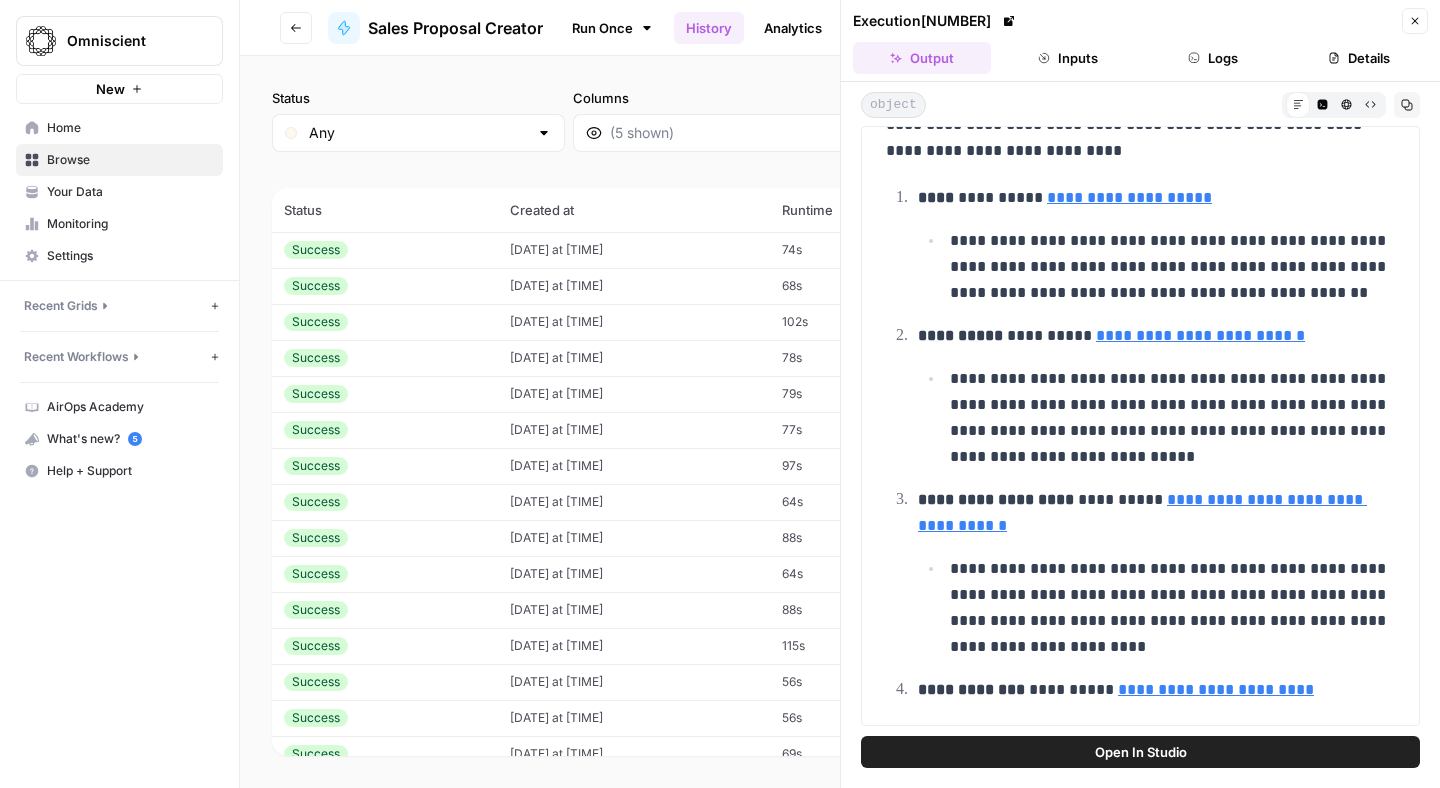 click on "**********" at bounding box center (1172, 418) 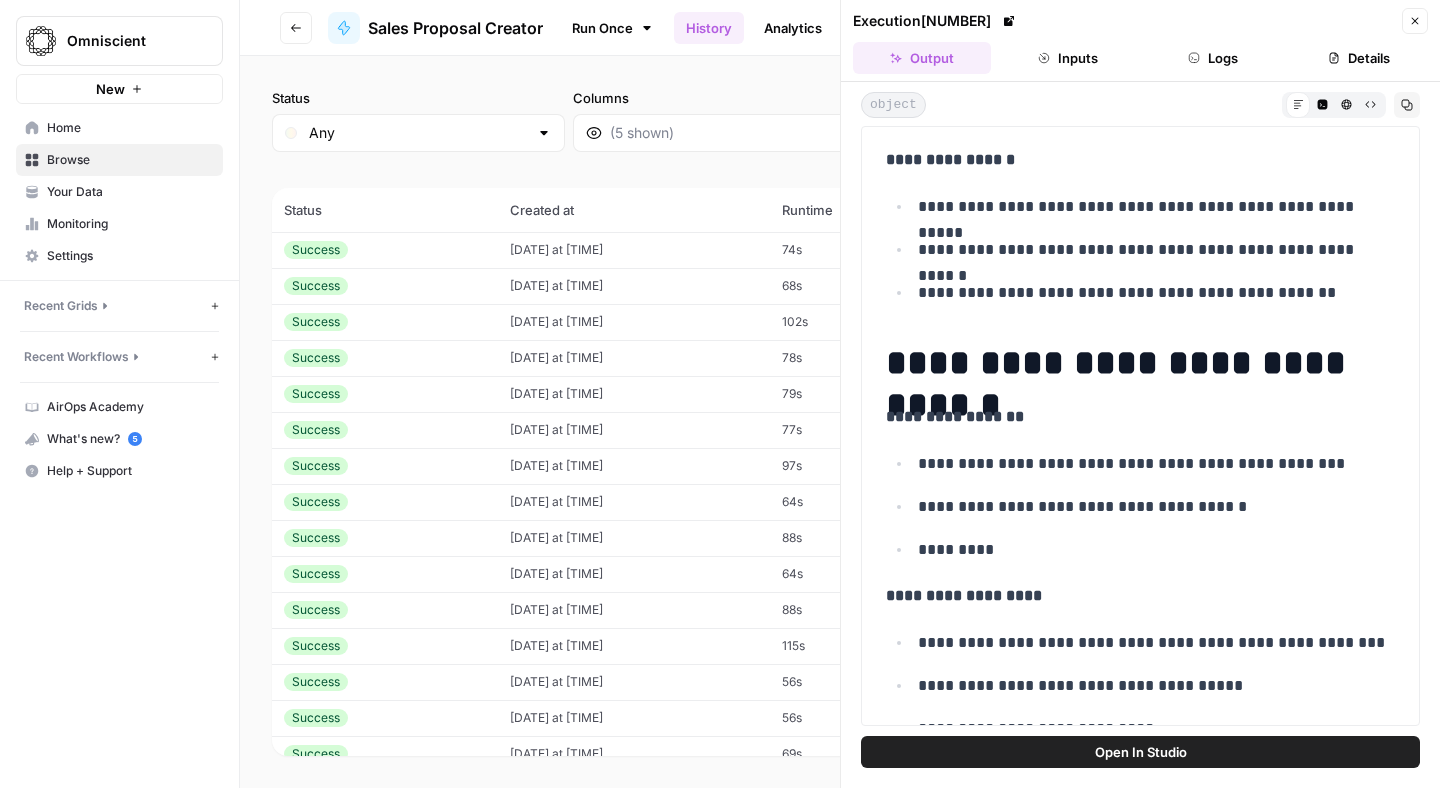 scroll, scrollTop: 8924, scrollLeft: 0, axis: vertical 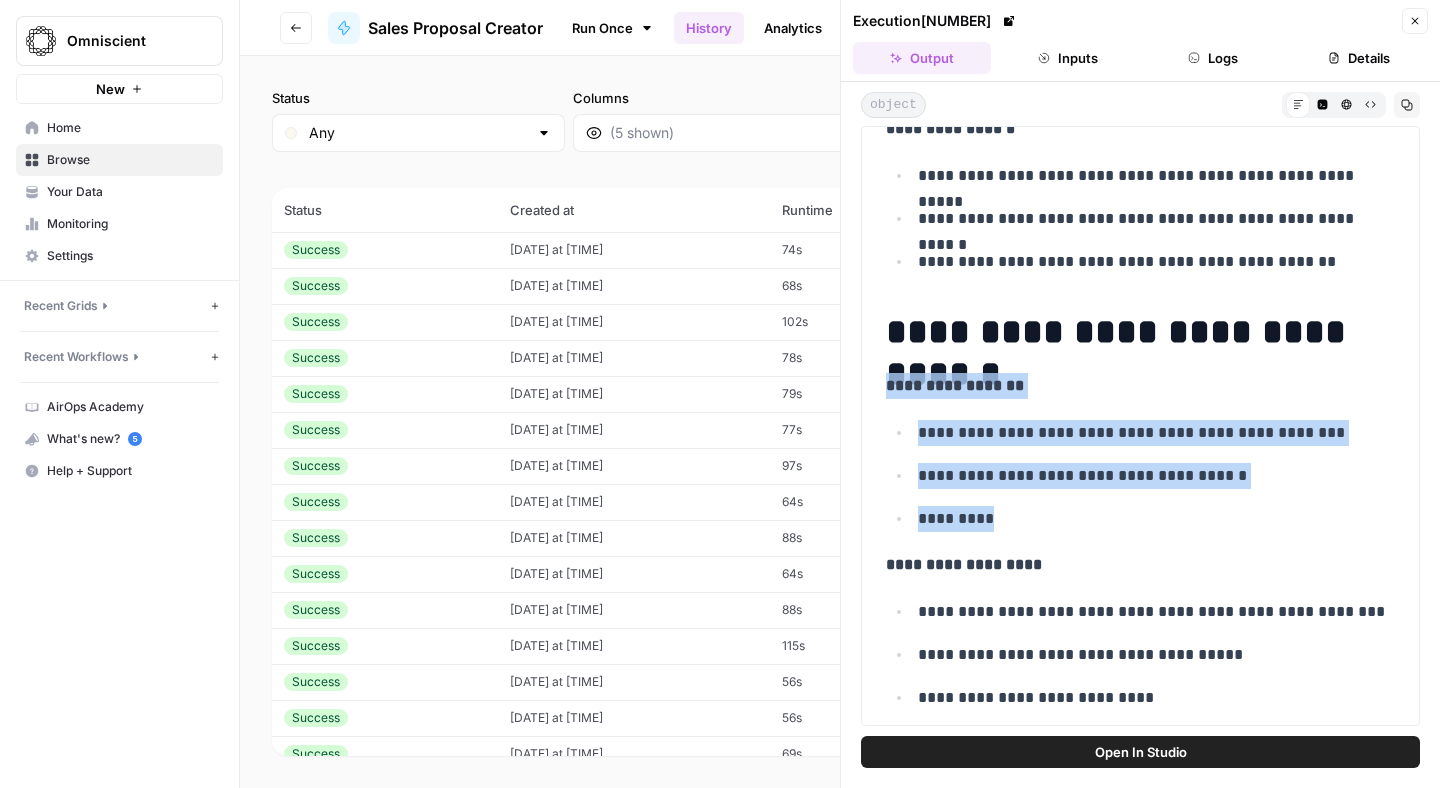 drag, startPoint x: 883, startPoint y: 389, endPoint x: 1133, endPoint y: 515, distance: 279.95715 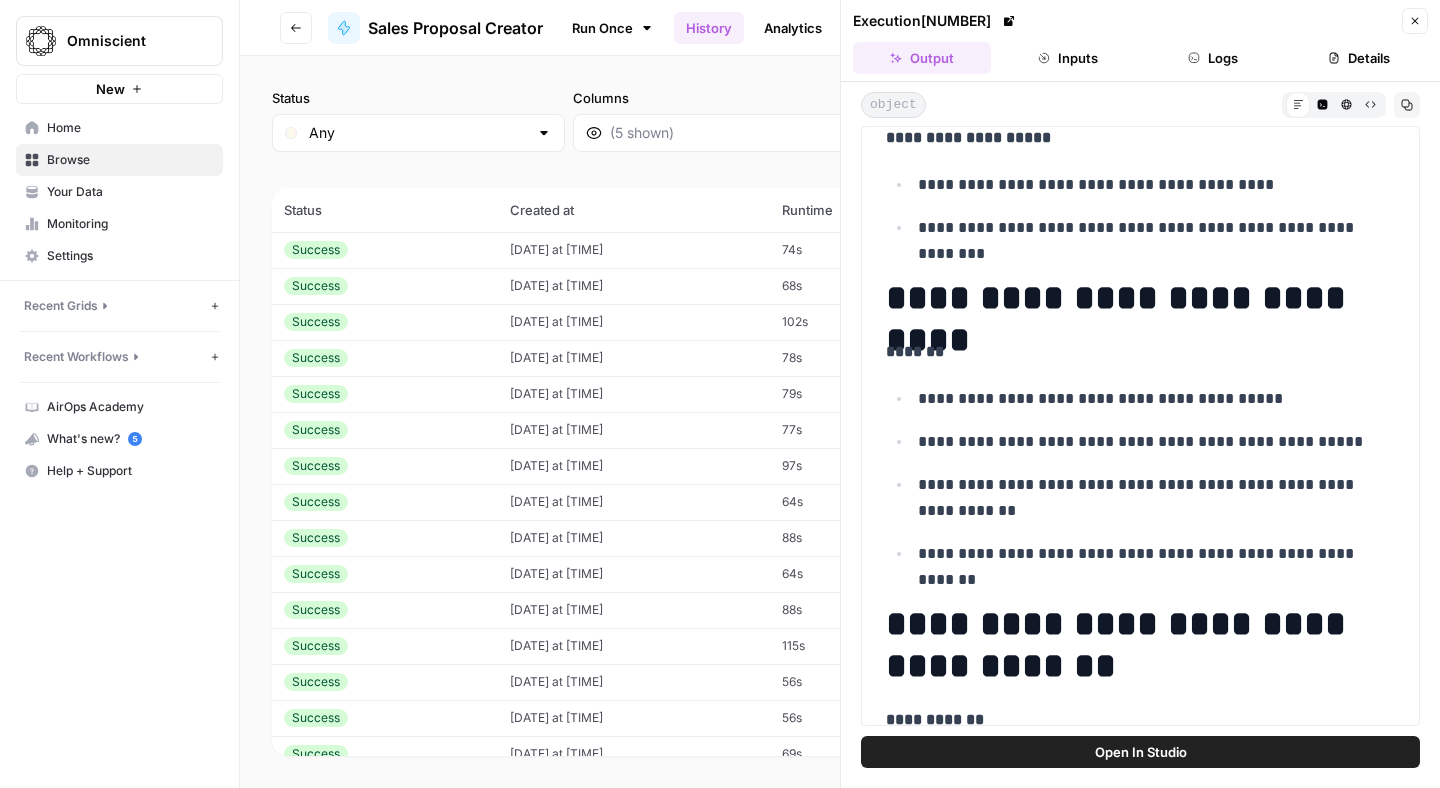 scroll, scrollTop: 9382, scrollLeft: 0, axis: vertical 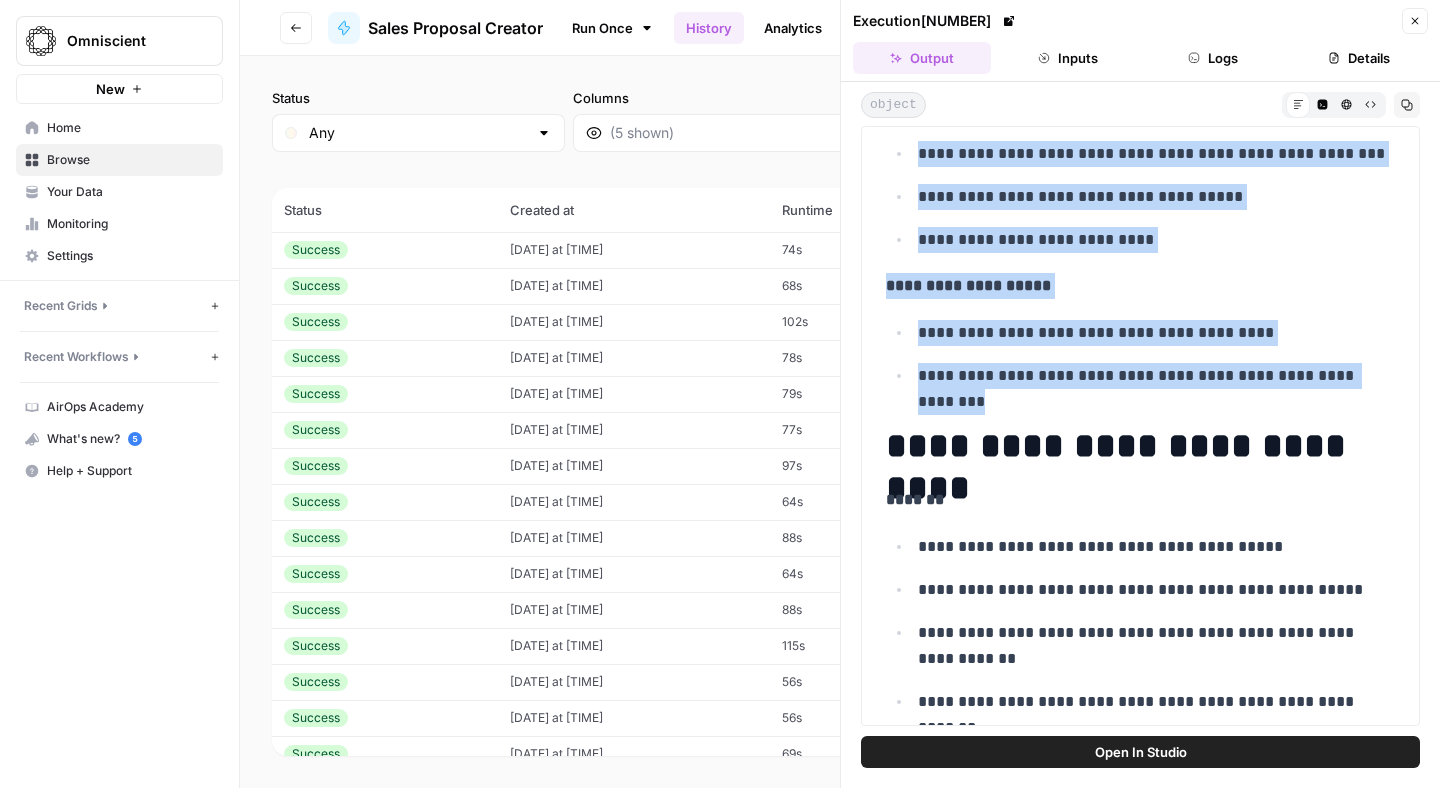 click on "**********" at bounding box center [1156, 376] 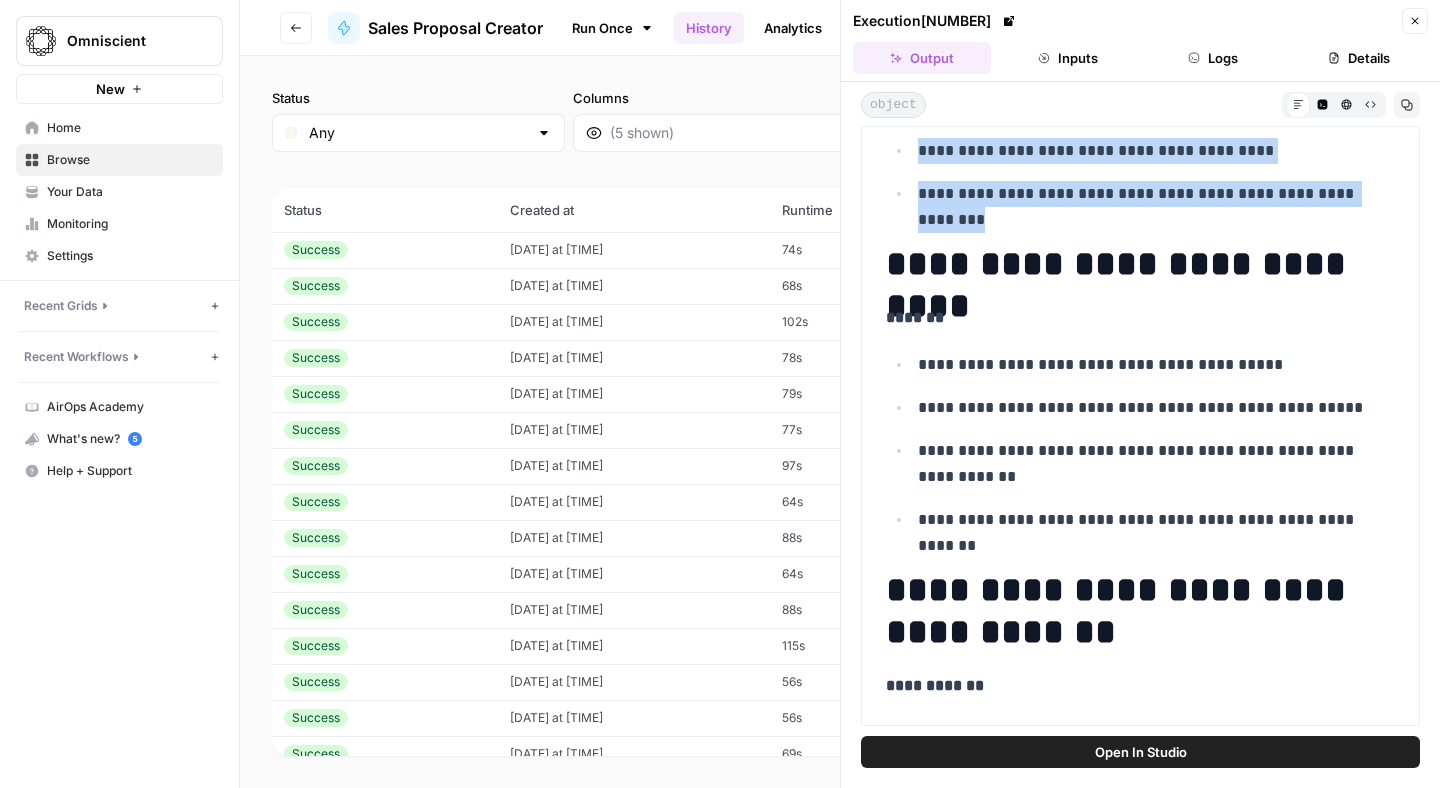 scroll, scrollTop: 9600, scrollLeft: 0, axis: vertical 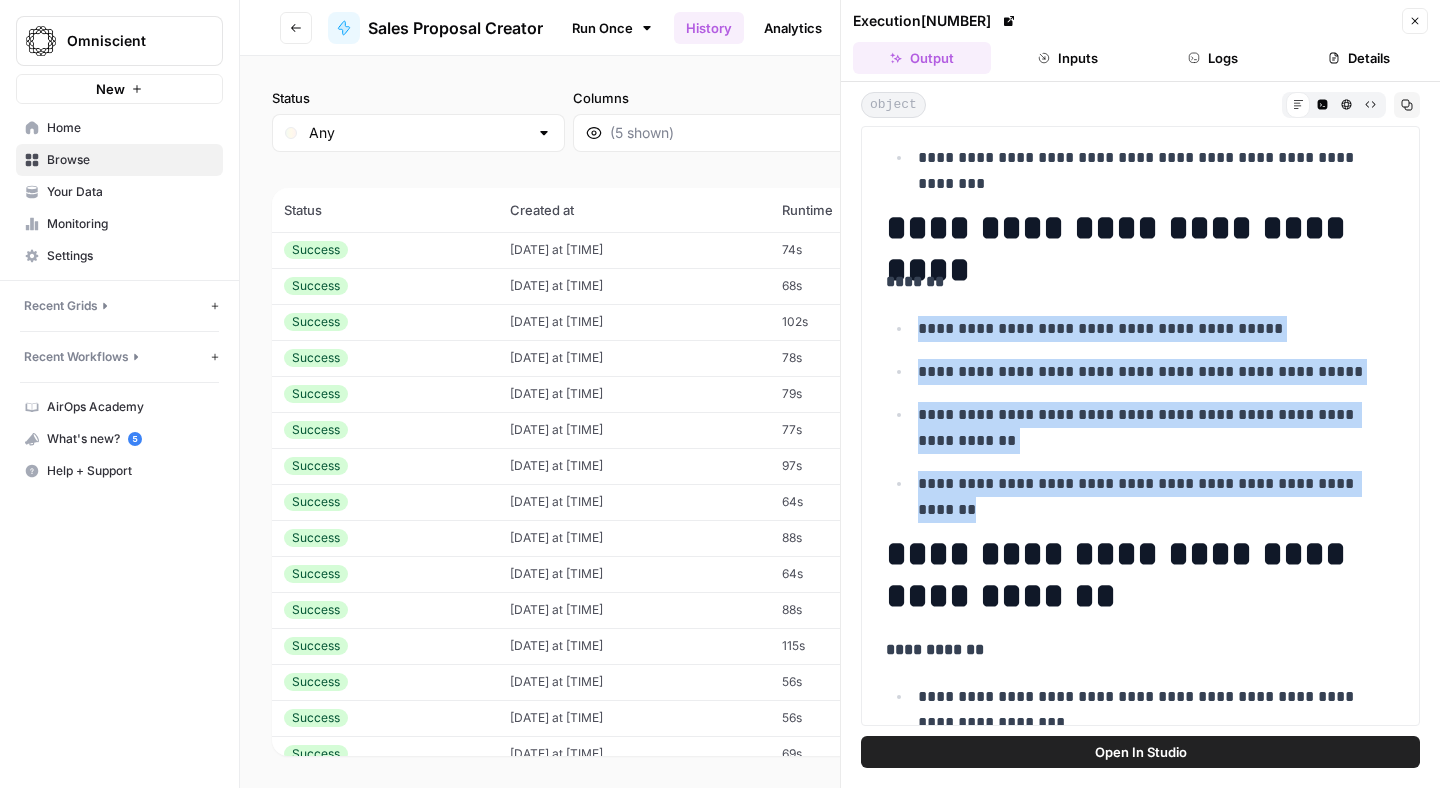 drag, startPoint x: 1364, startPoint y: 487, endPoint x: 912, endPoint y: 320, distance: 481.86407 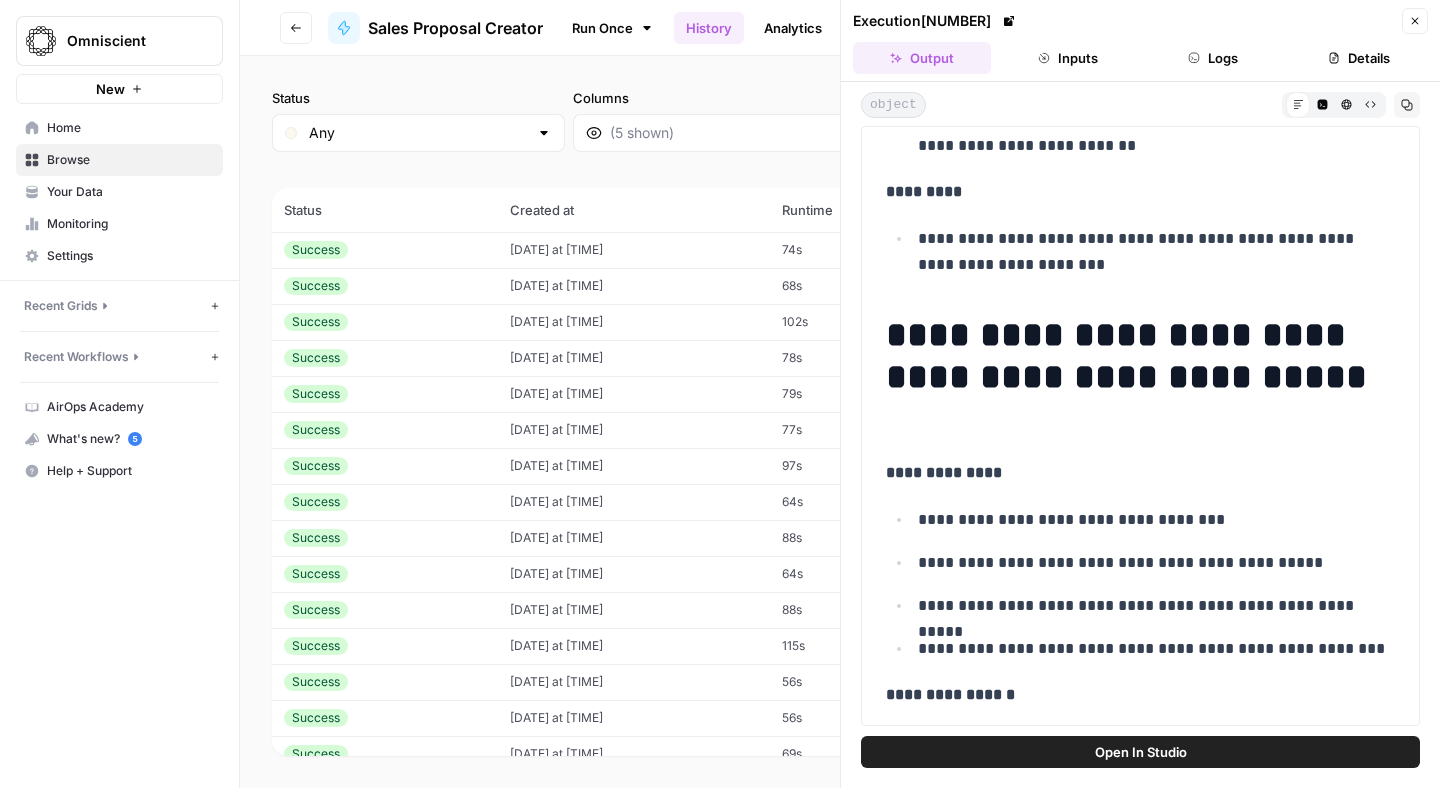 scroll, scrollTop: 10489, scrollLeft: 0, axis: vertical 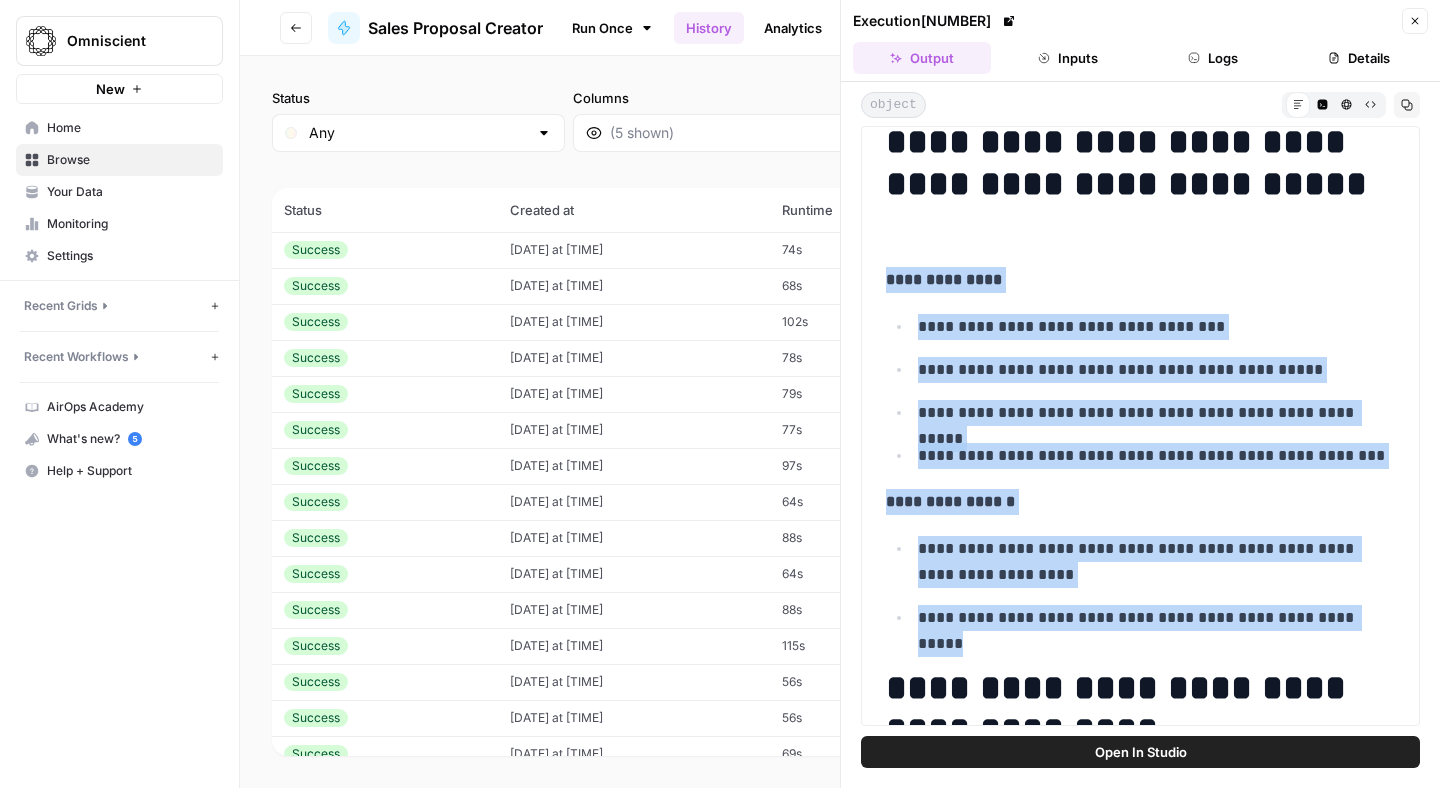 drag, startPoint x: 888, startPoint y: 277, endPoint x: 1378, endPoint y: 616, distance: 595.83636 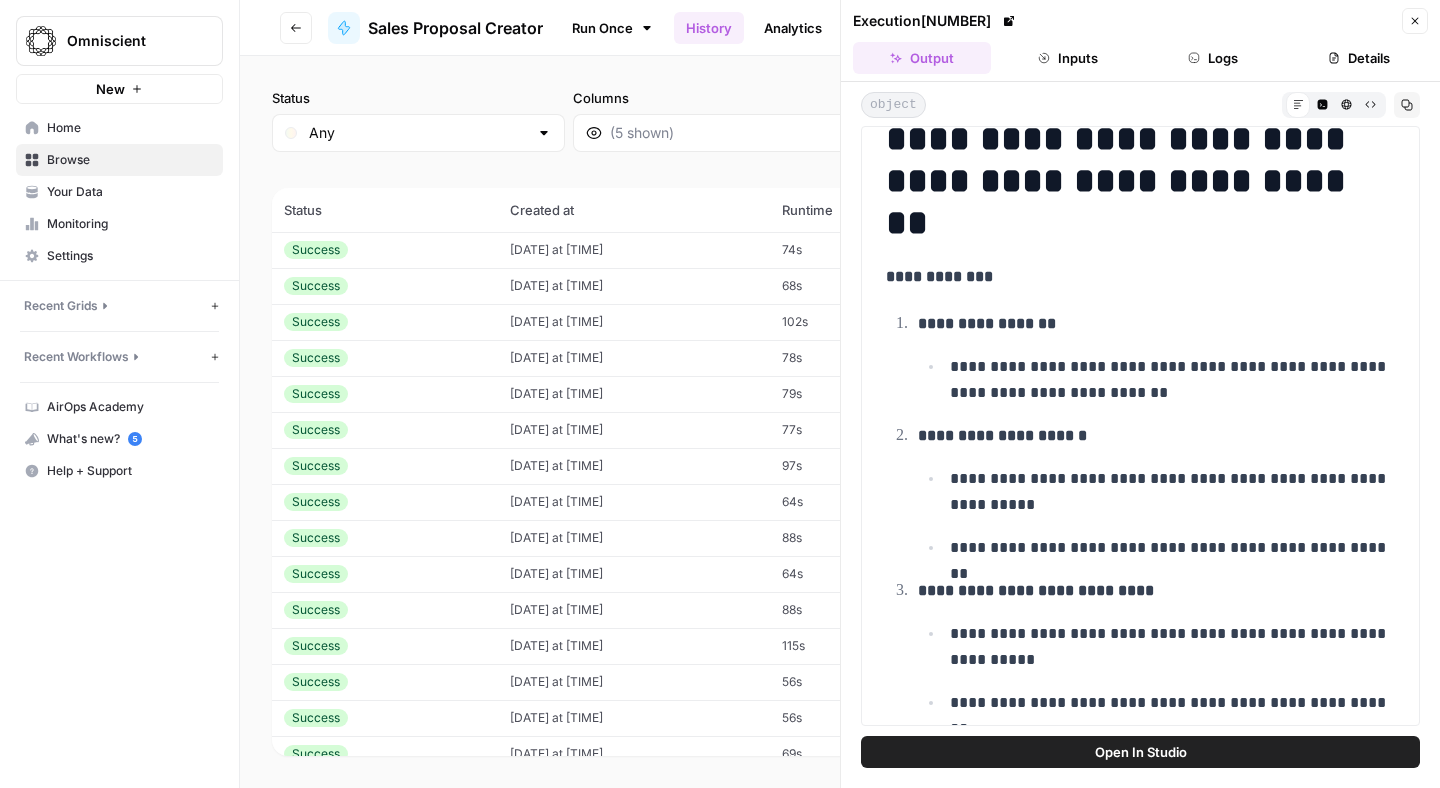 scroll, scrollTop: 12382, scrollLeft: 0, axis: vertical 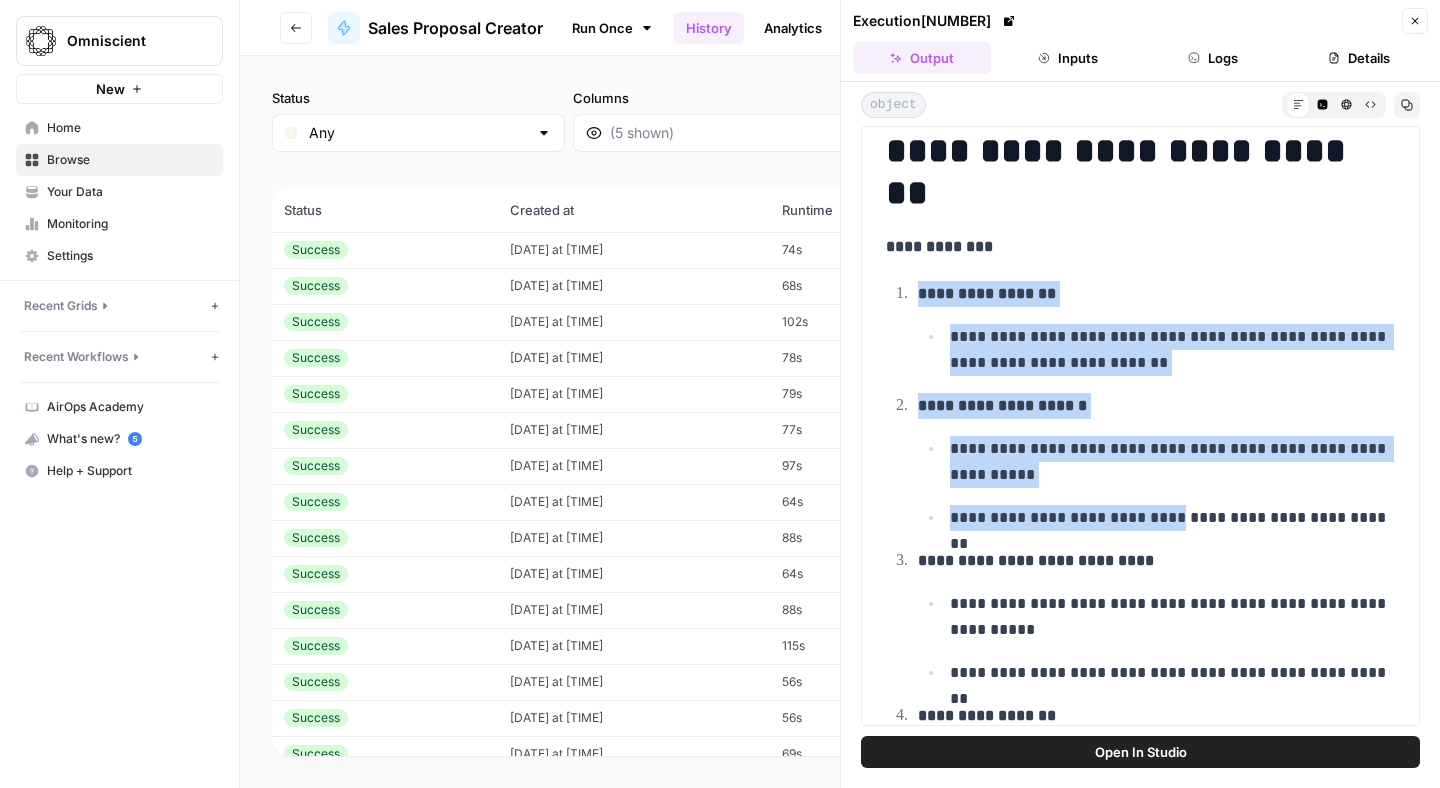 drag, startPoint x: 917, startPoint y: 294, endPoint x: 1163, endPoint y: 540, distance: 347.89655 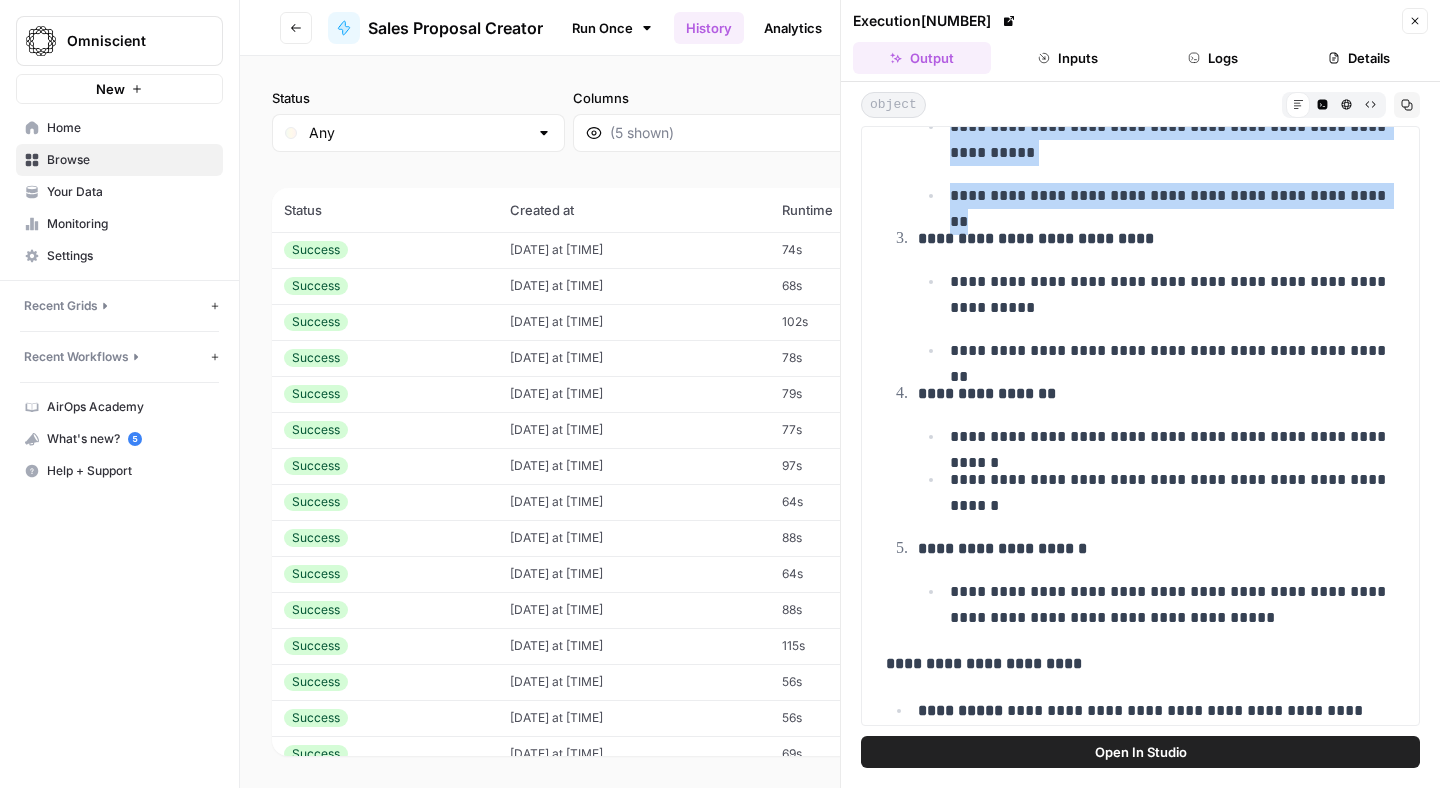 scroll, scrollTop: 12803, scrollLeft: 0, axis: vertical 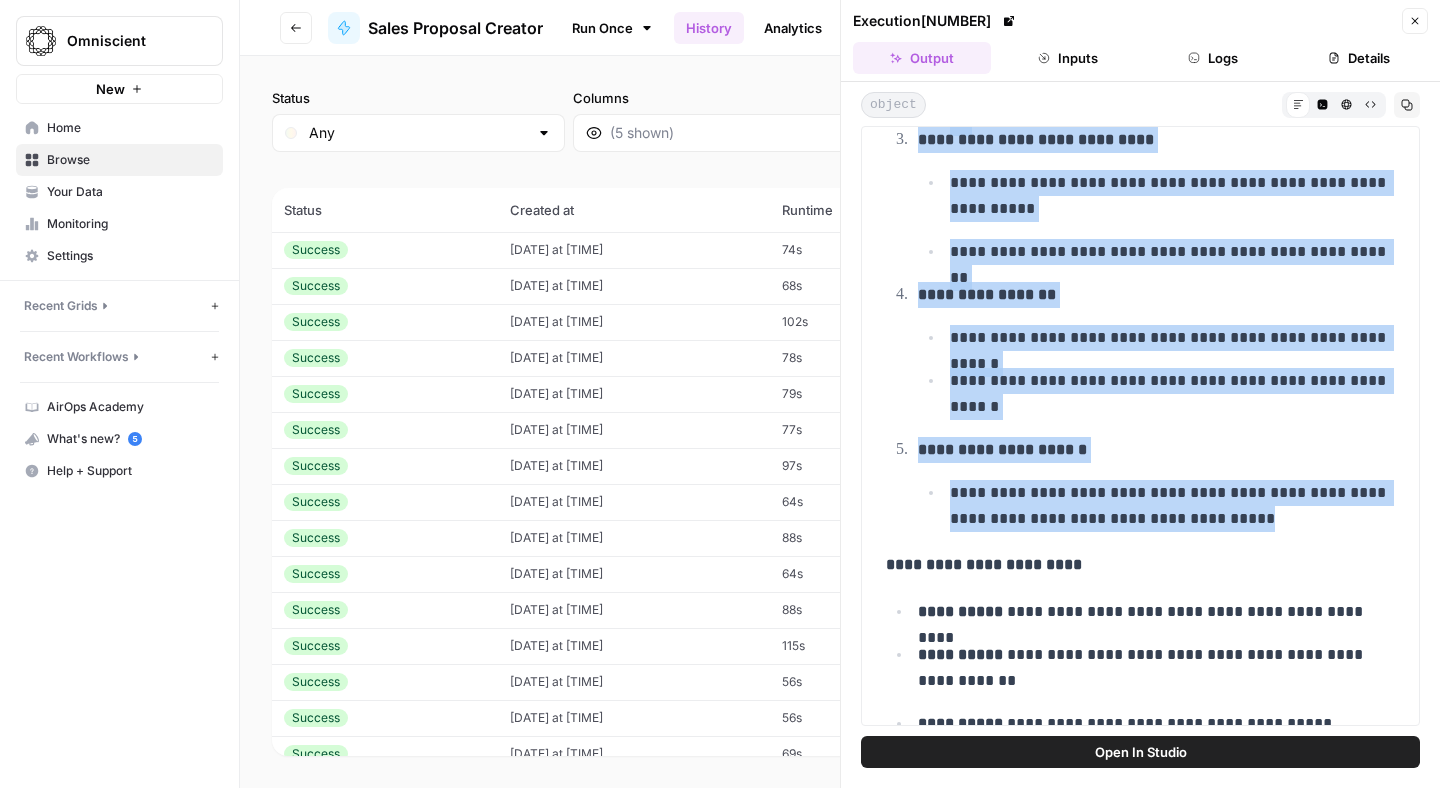 click on "**********" at bounding box center (1172, 506) 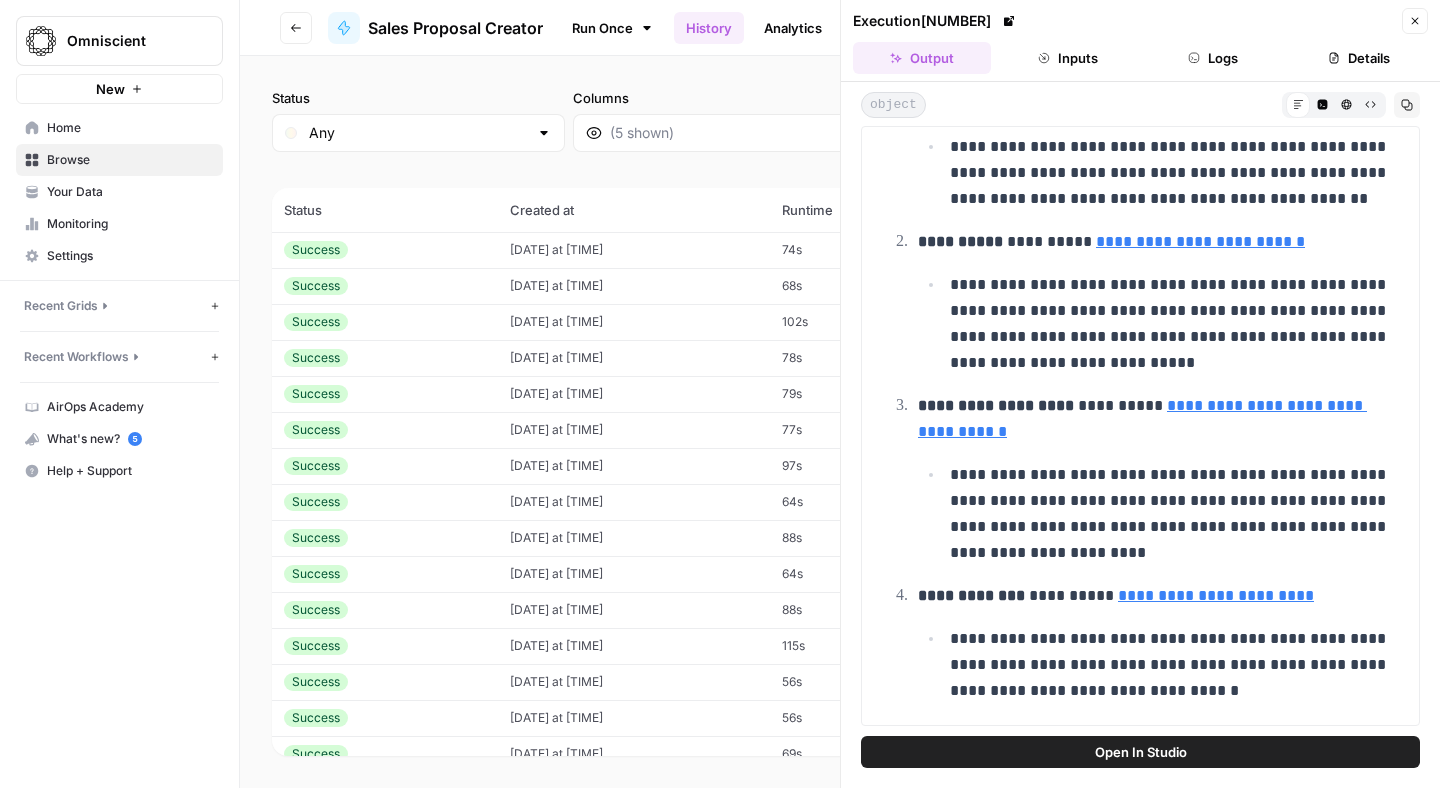 scroll, scrollTop: 4874, scrollLeft: 0, axis: vertical 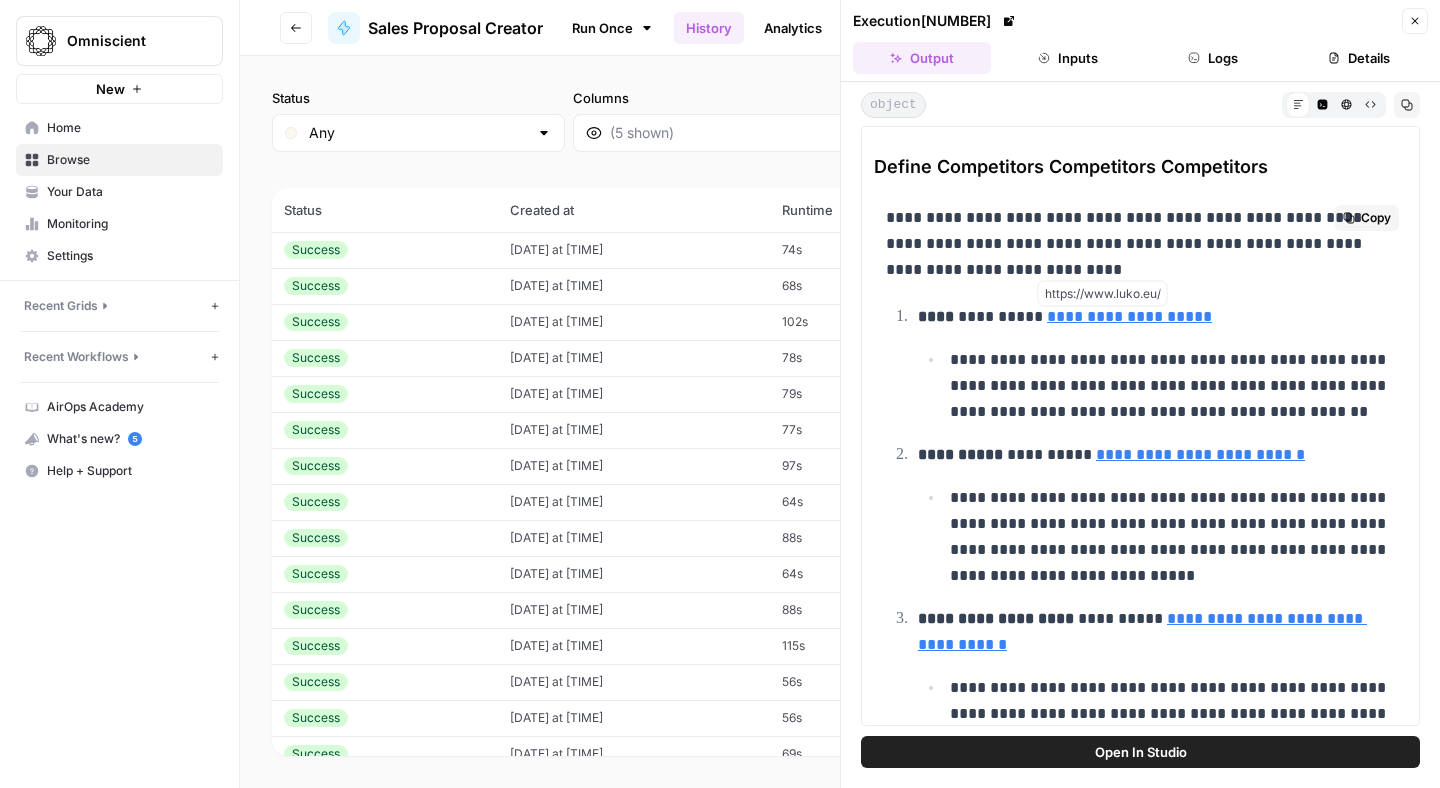 click on "**********" at bounding box center [1129, 316] 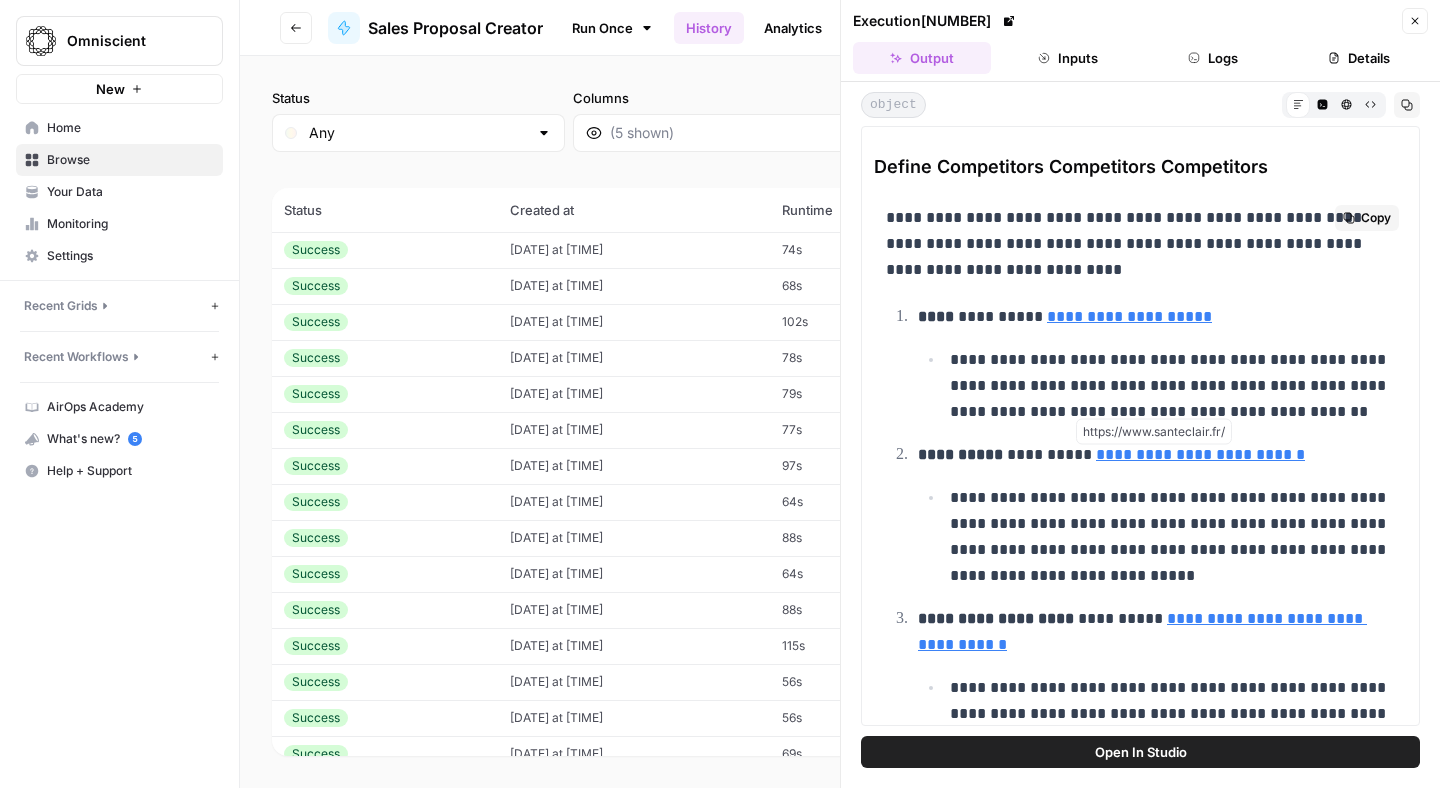 click on "**********" at bounding box center (1200, 454) 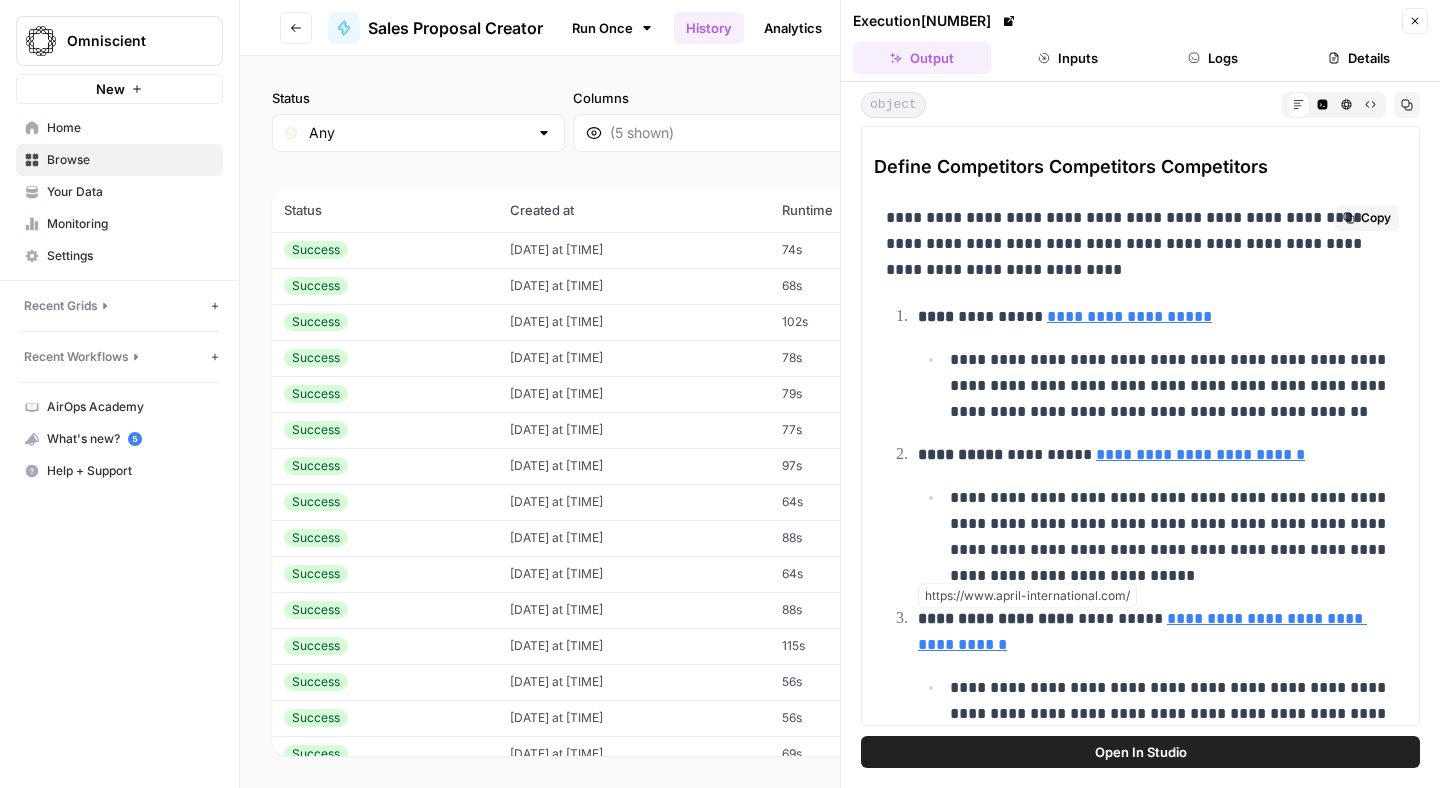 click on "**********" at bounding box center [1142, 631] 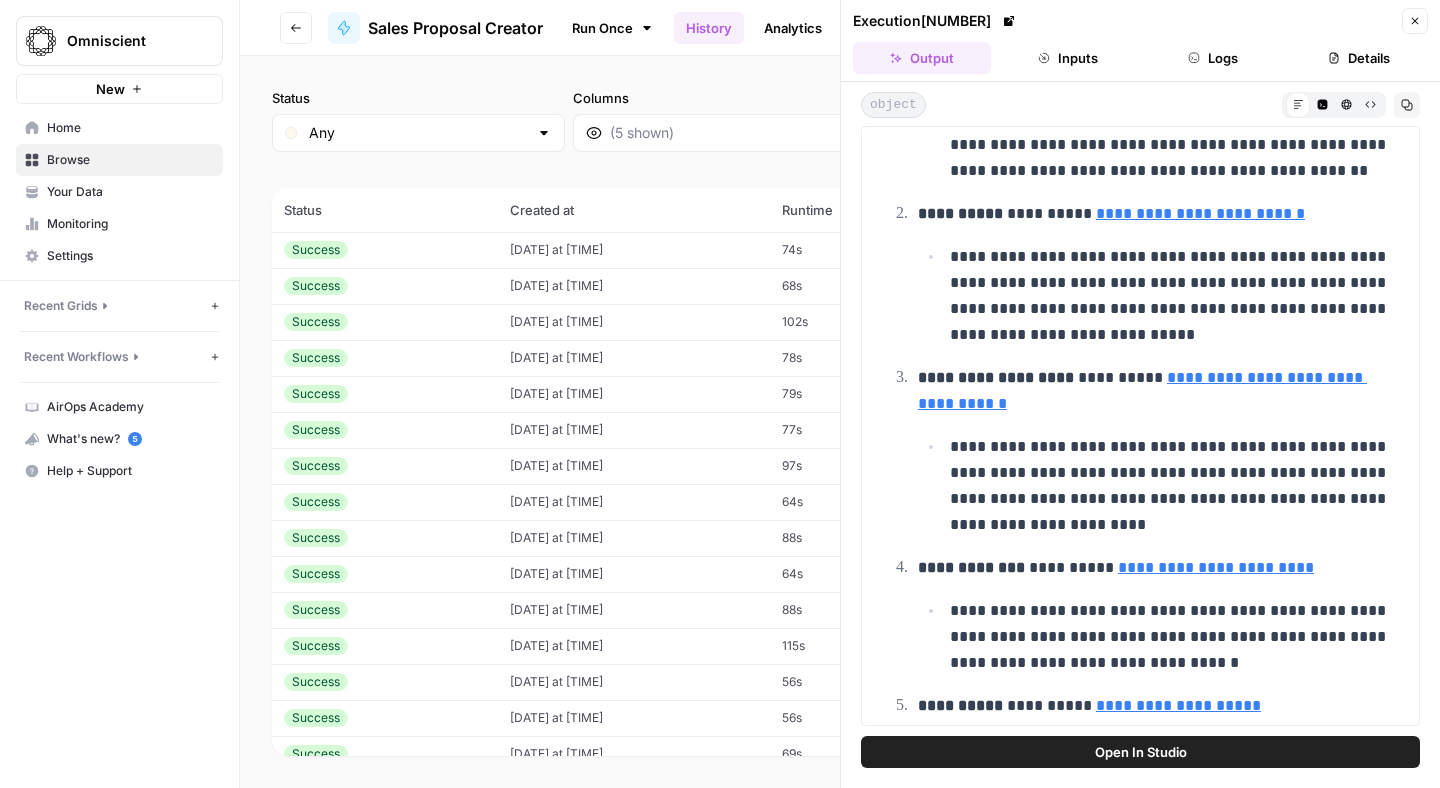 scroll, scrollTop: 5167, scrollLeft: 0, axis: vertical 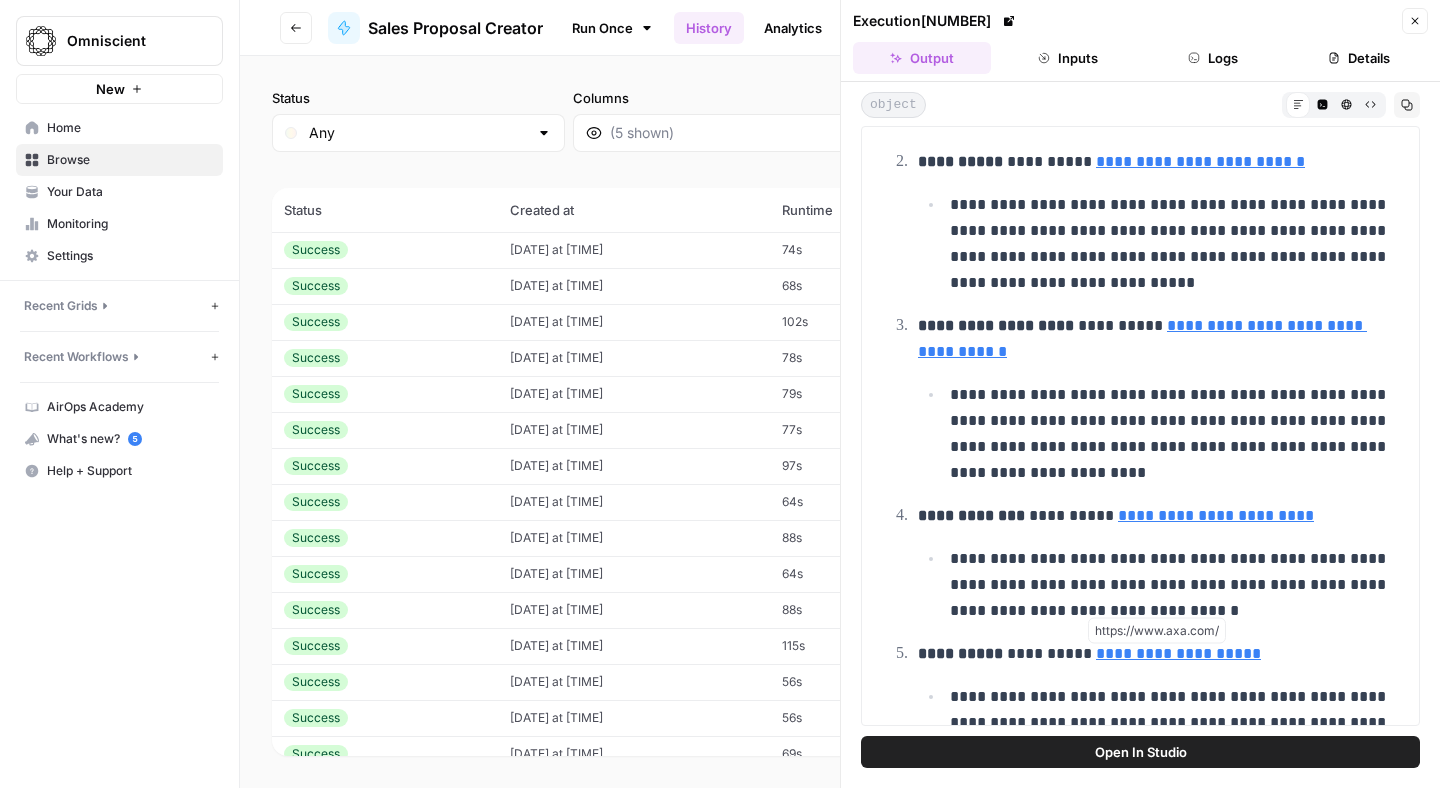 click on "**********" at bounding box center (1178, 653) 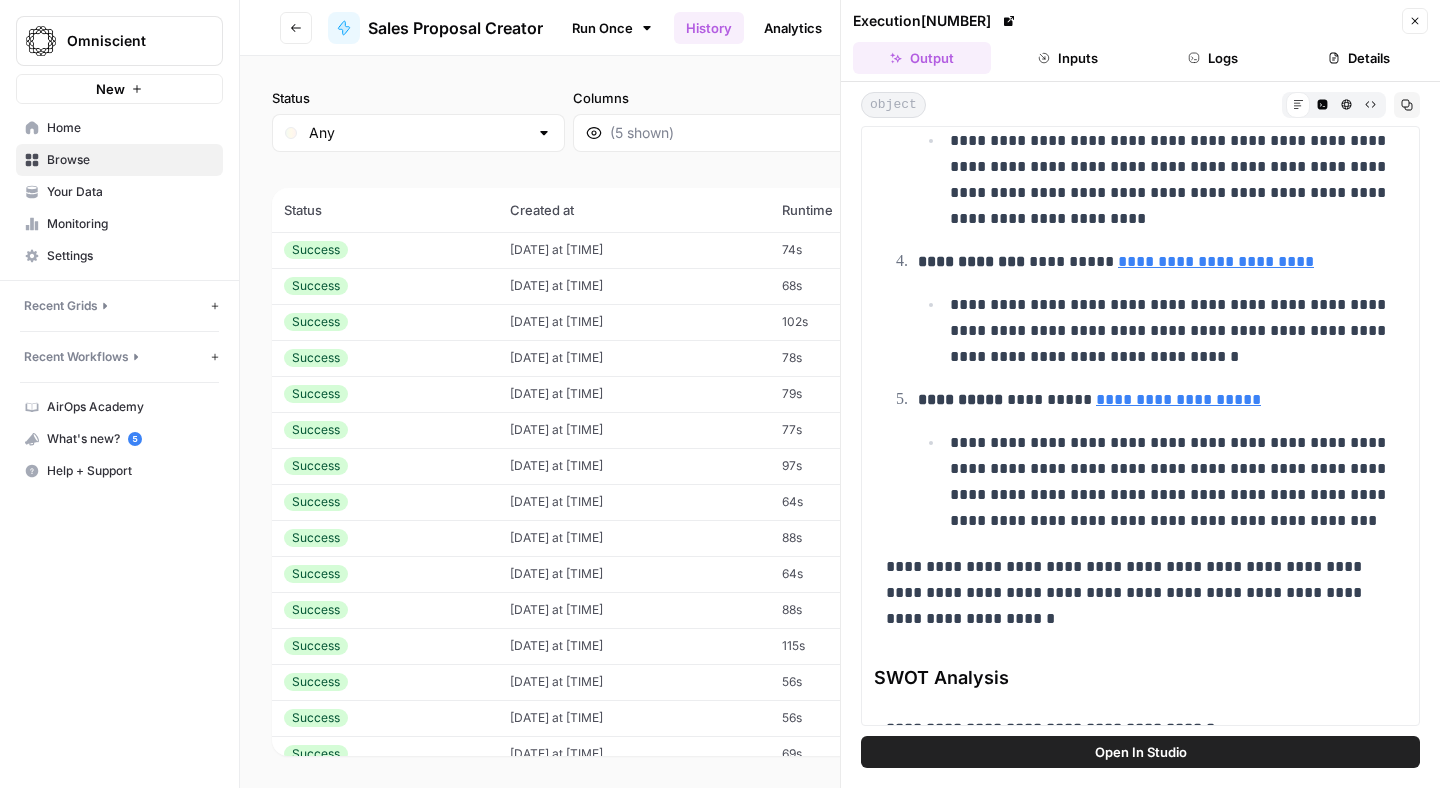 scroll, scrollTop: 5437, scrollLeft: 0, axis: vertical 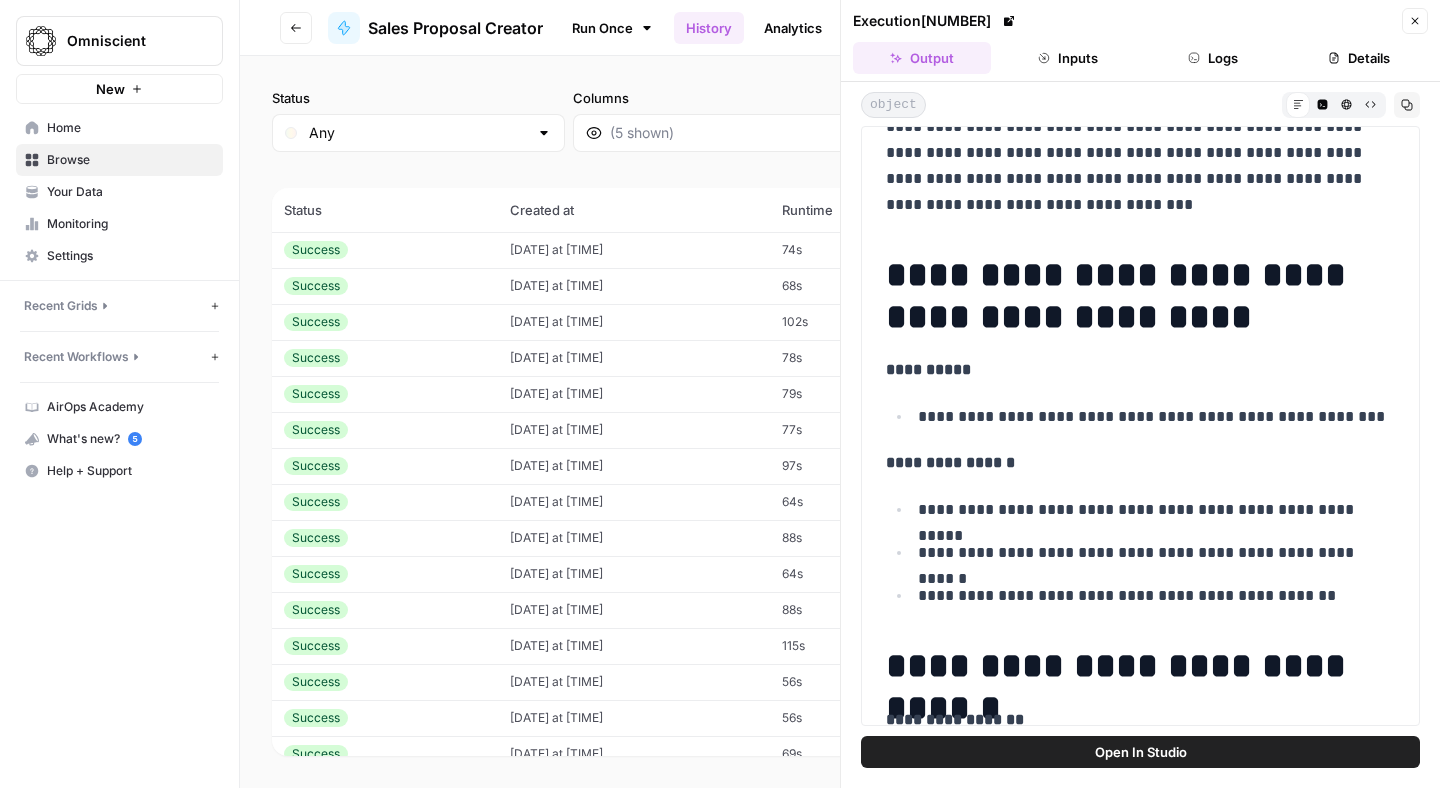 drag, startPoint x: 1336, startPoint y: 603, endPoint x: 924, endPoint y: 508, distance: 422.81082 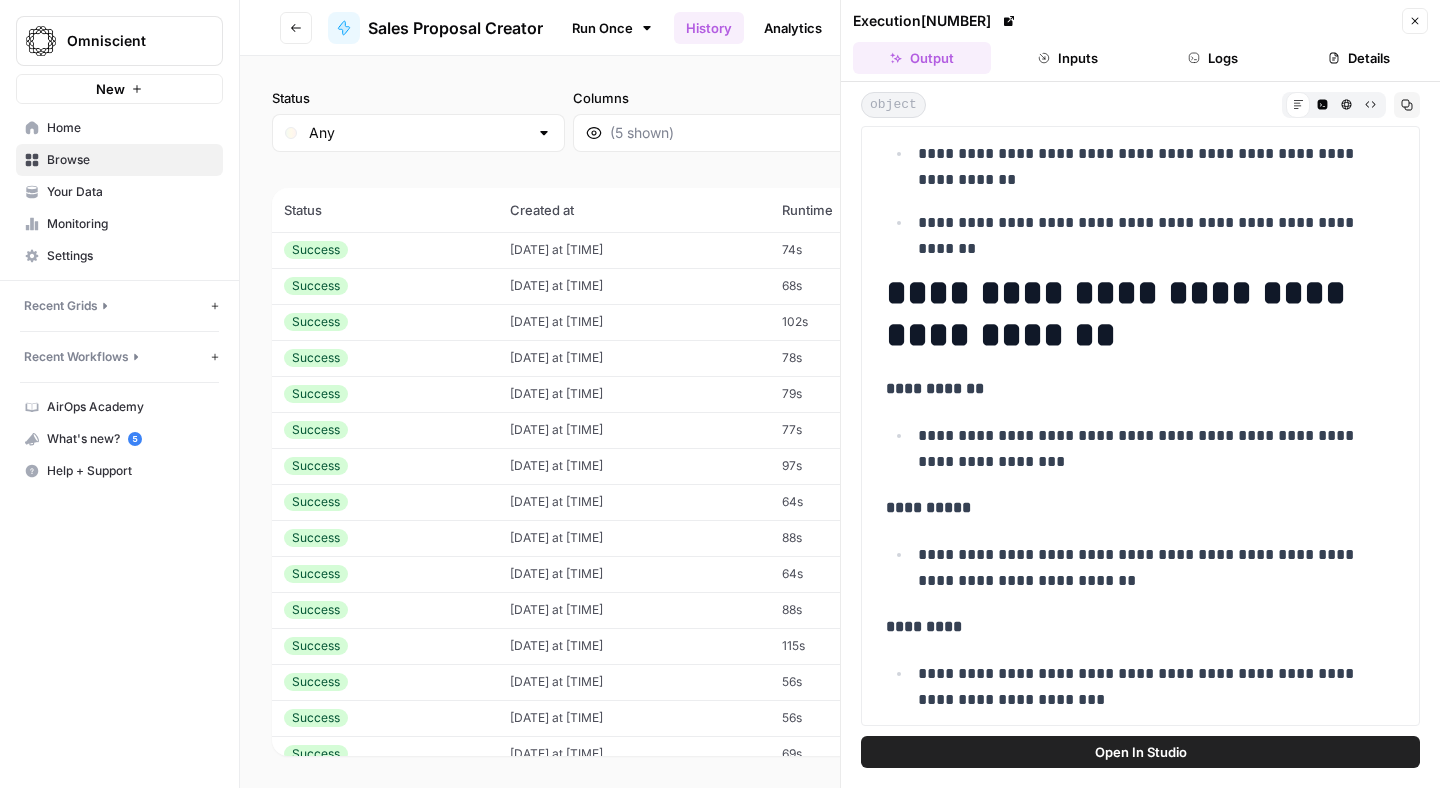 scroll, scrollTop: 9864, scrollLeft: 0, axis: vertical 